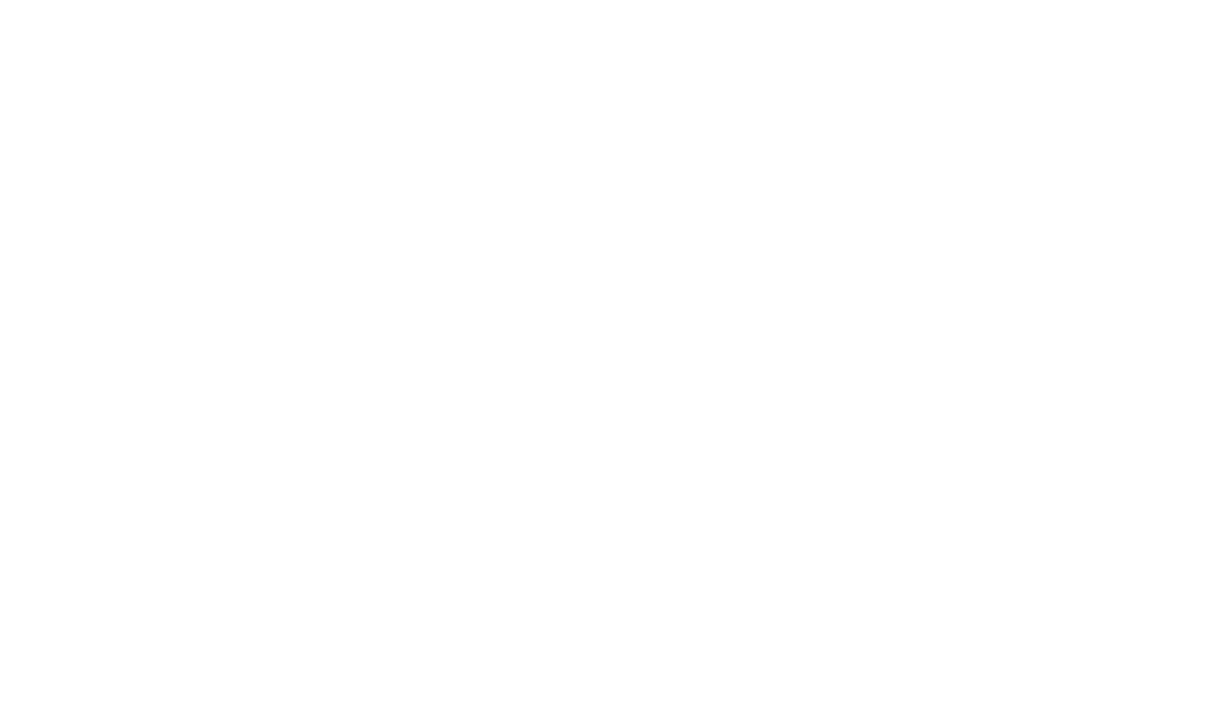 scroll, scrollTop: 0, scrollLeft: 0, axis: both 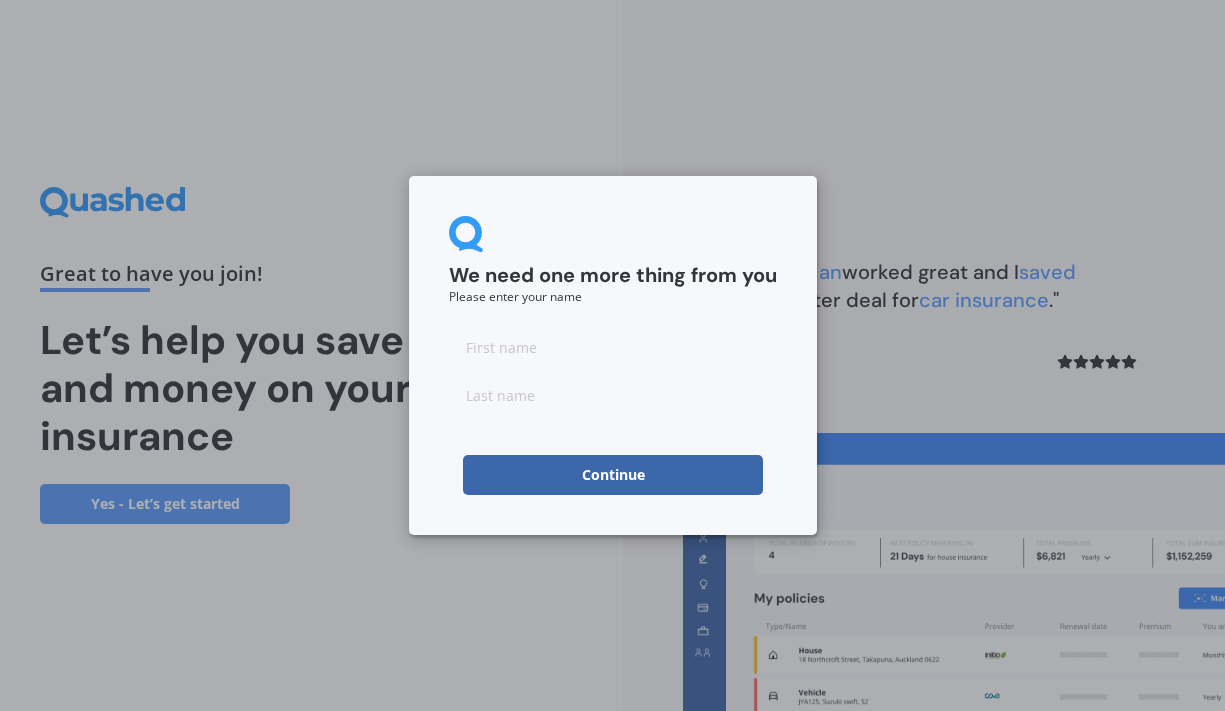 click at bounding box center [613, 347] 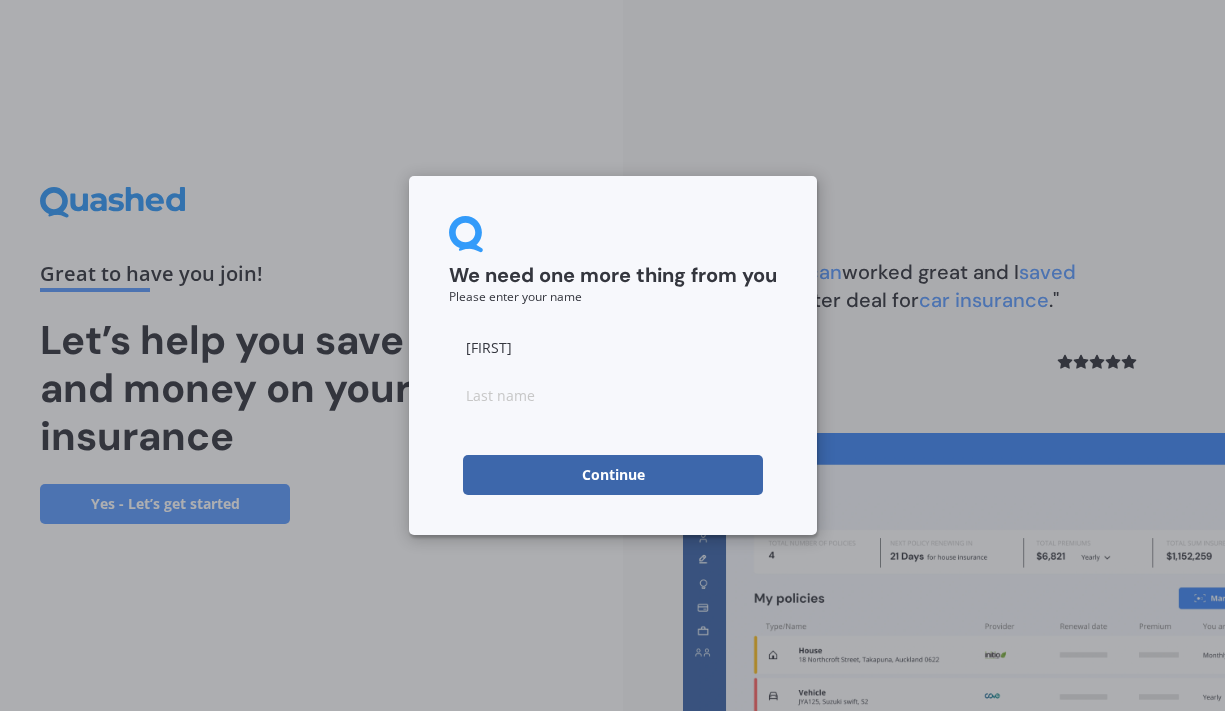 click at bounding box center [613, 395] 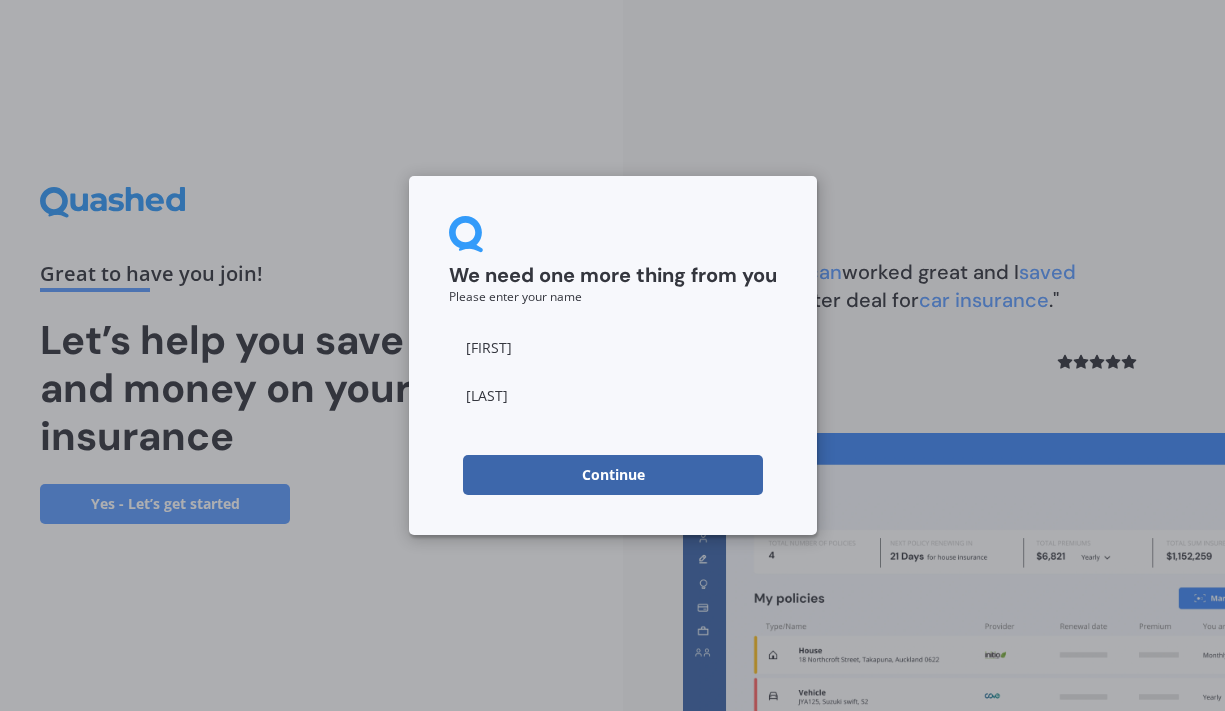 click on "Continue" at bounding box center [613, 475] 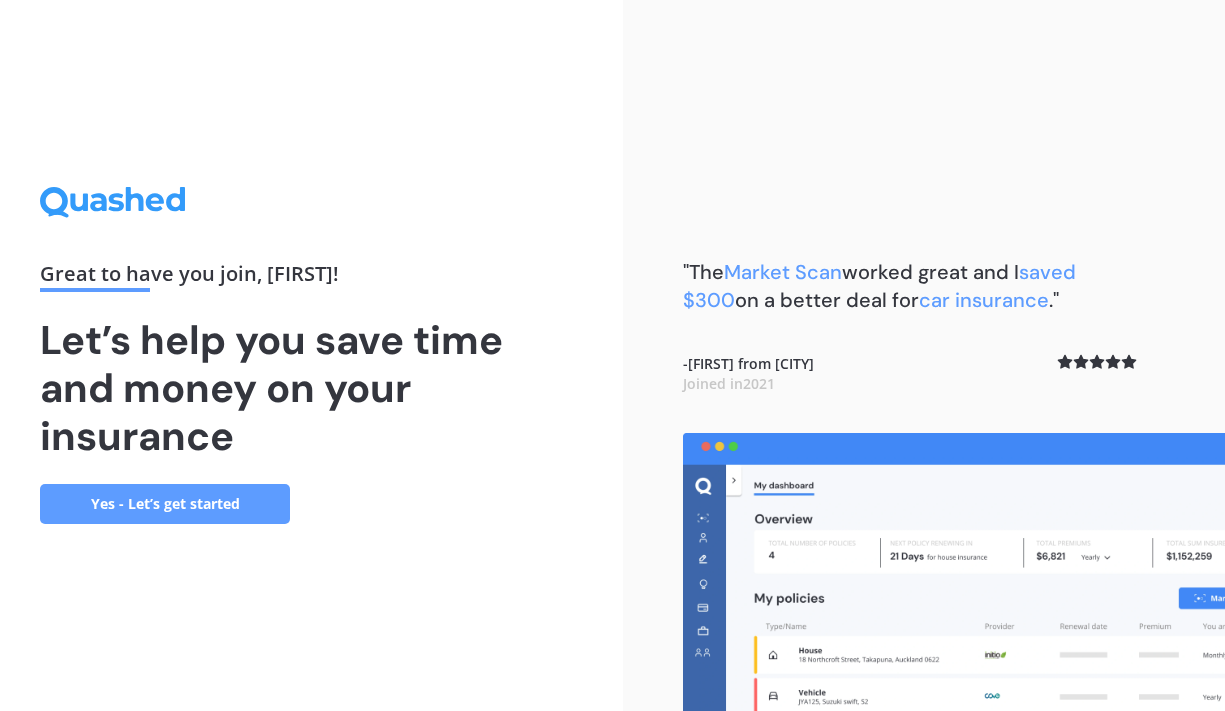 click on "Great to have you join , [FIRST] ! Let’s help you save time and money on your insurance Yes - Let’s get started" at bounding box center (311, 355) 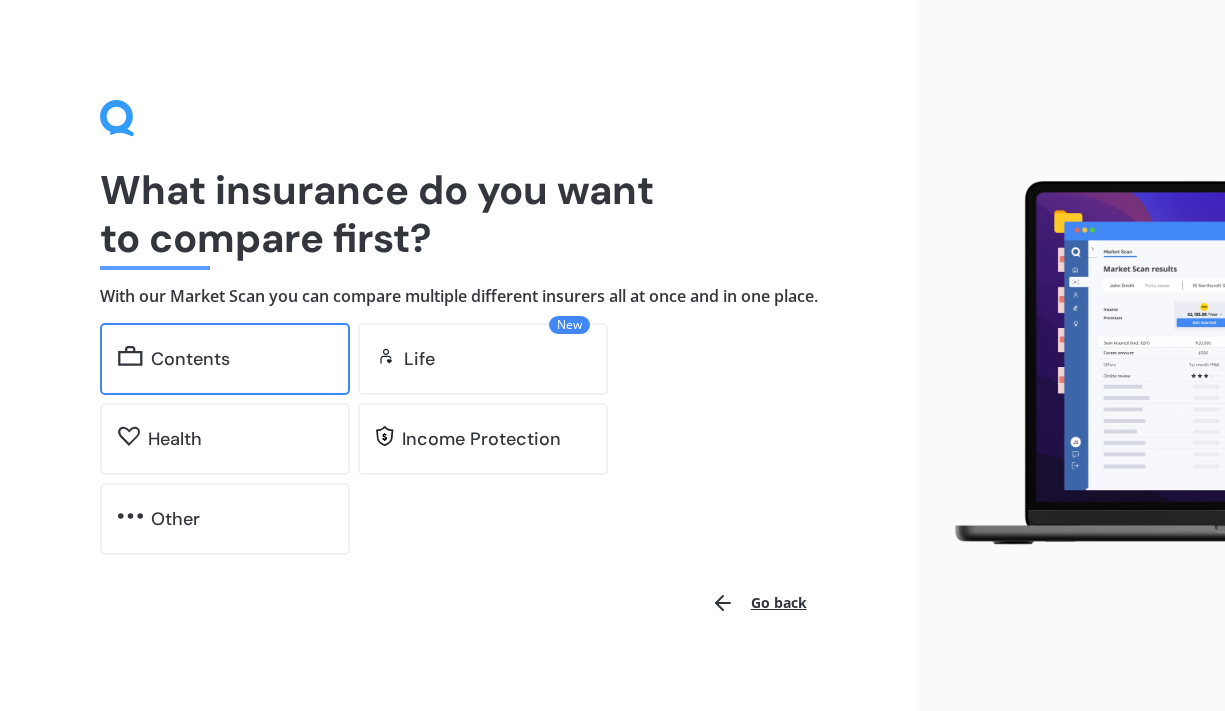 click on "Contents" at bounding box center [241, 359] 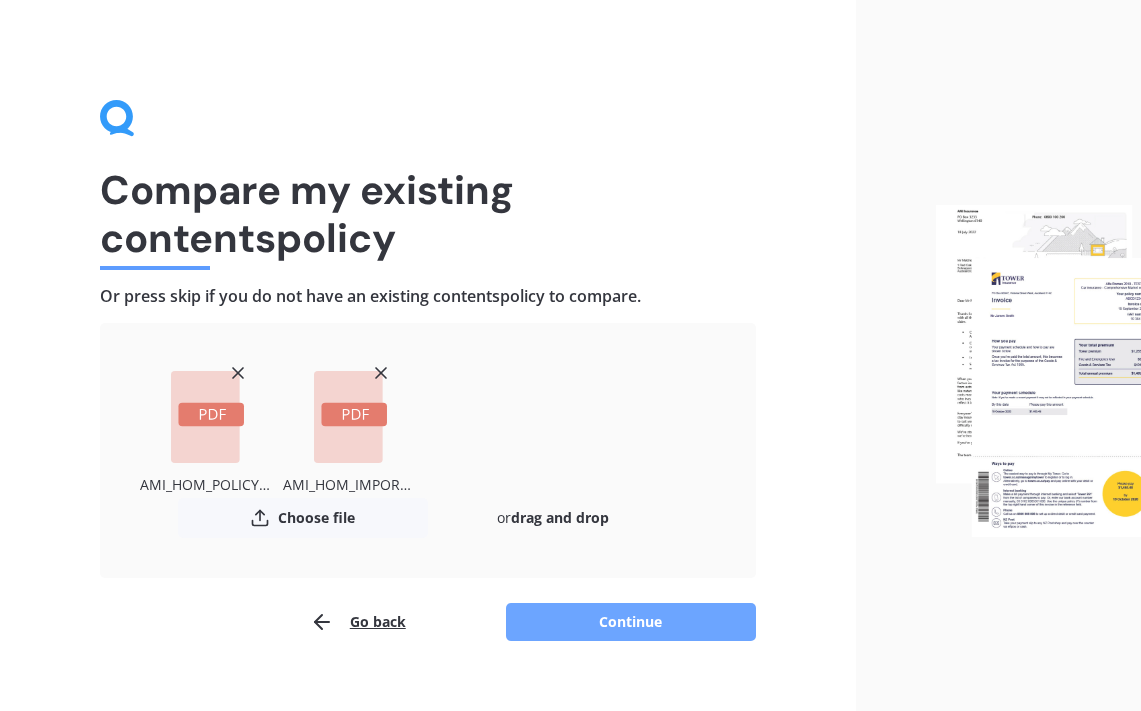 click on "Continue" at bounding box center (631, 622) 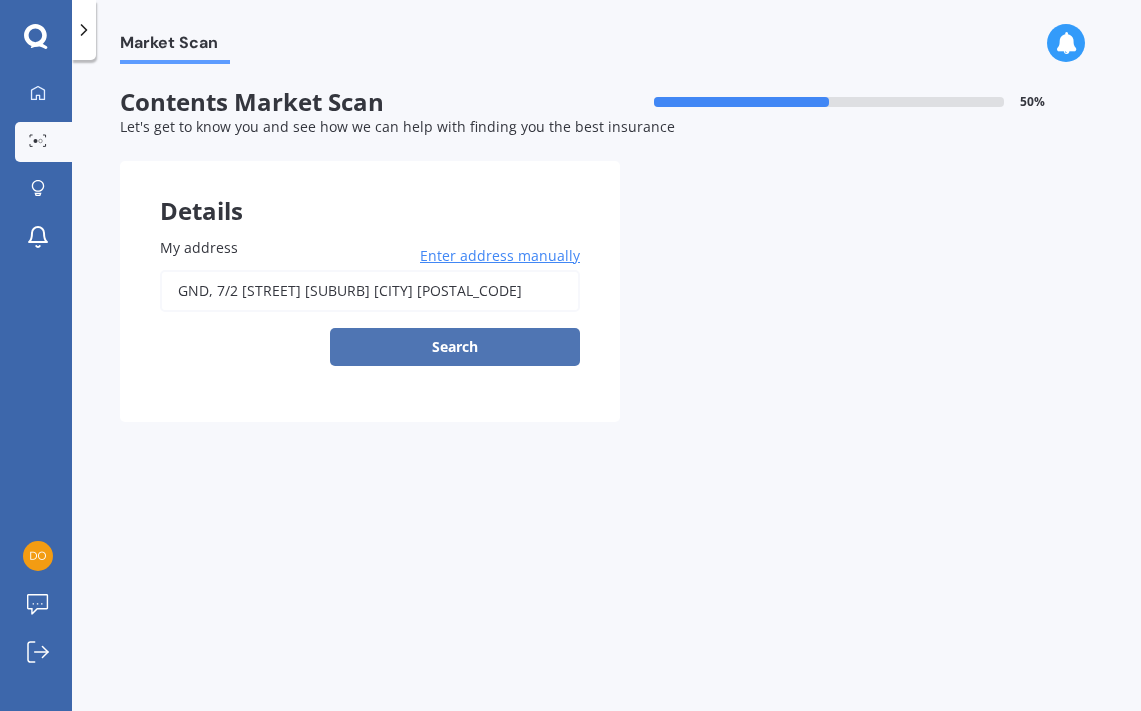 click on "Search" at bounding box center (455, 347) 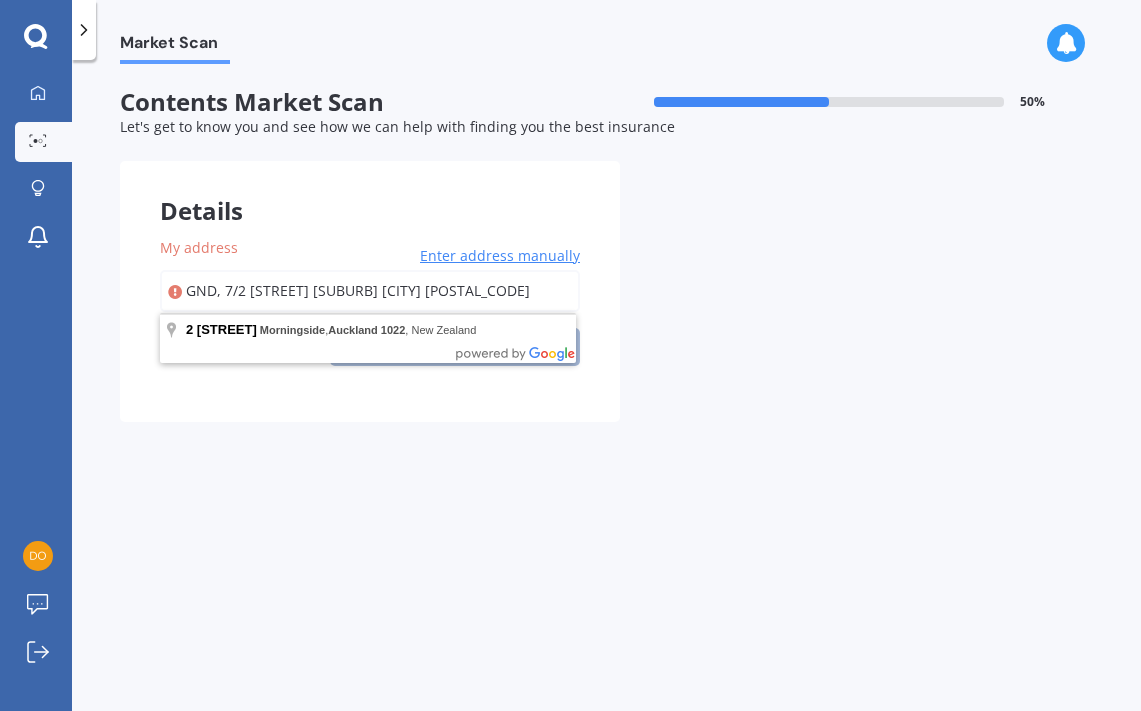 click on "GND, 7/2 [STREET] [SUBURB] [CITY] [POSTAL_CODE]" at bounding box center (370, 291) 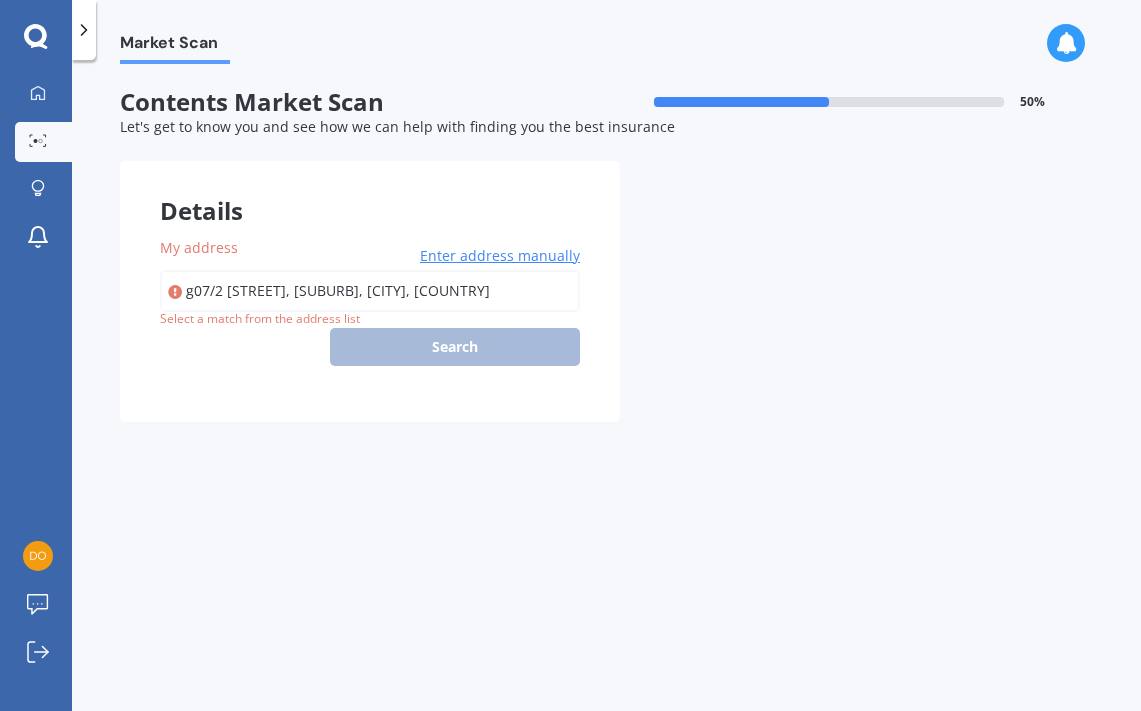type on "g07/2 [STREET], [SUBURB], [CITY] [POSTAL_CODE]" 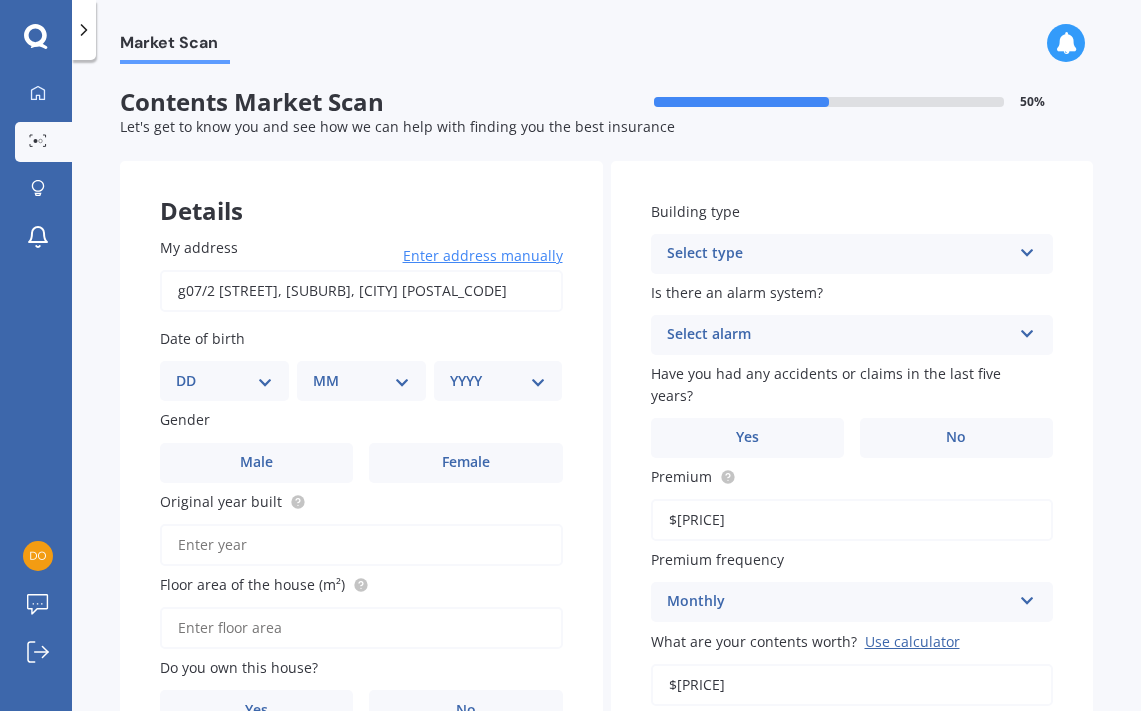 click on "DD 01 02 03 04 05 06 07 08 09 10 11 12 13 14 15 16 17 18 19 20 21 22 23 24 25 26 27 28 29 30 31" at bounding box center [224, 381] 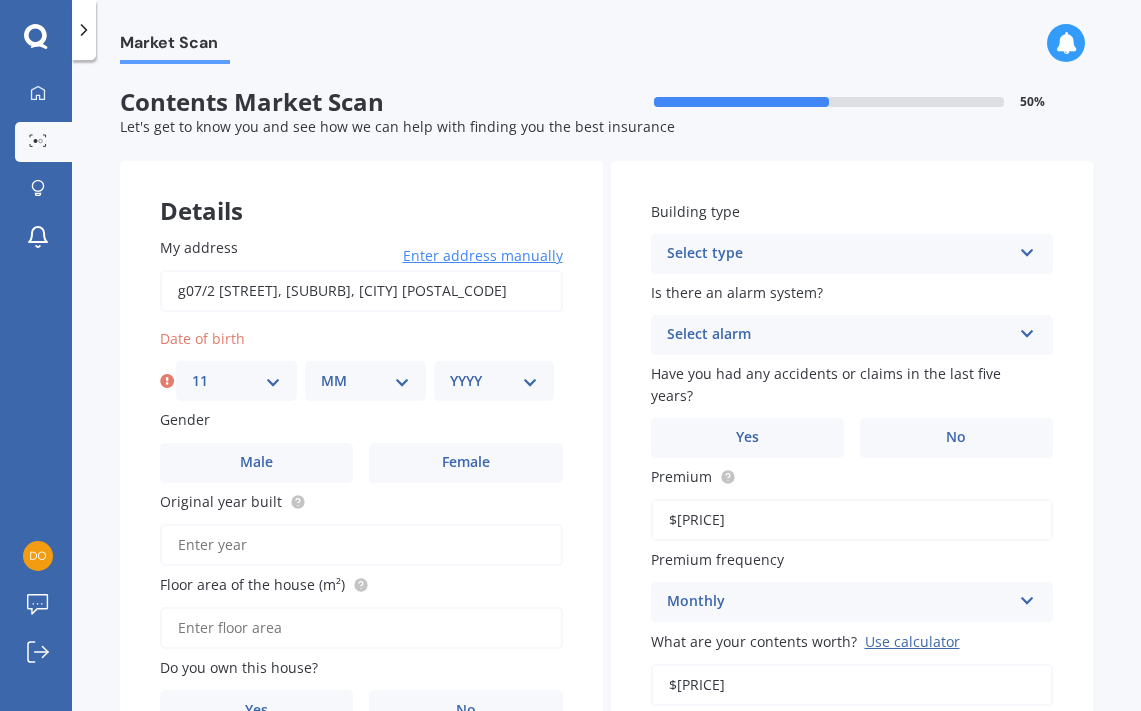click on "MM 01 02 03 04 05 06 07 08 09 10 11 12" at bounding box center [365, 381] 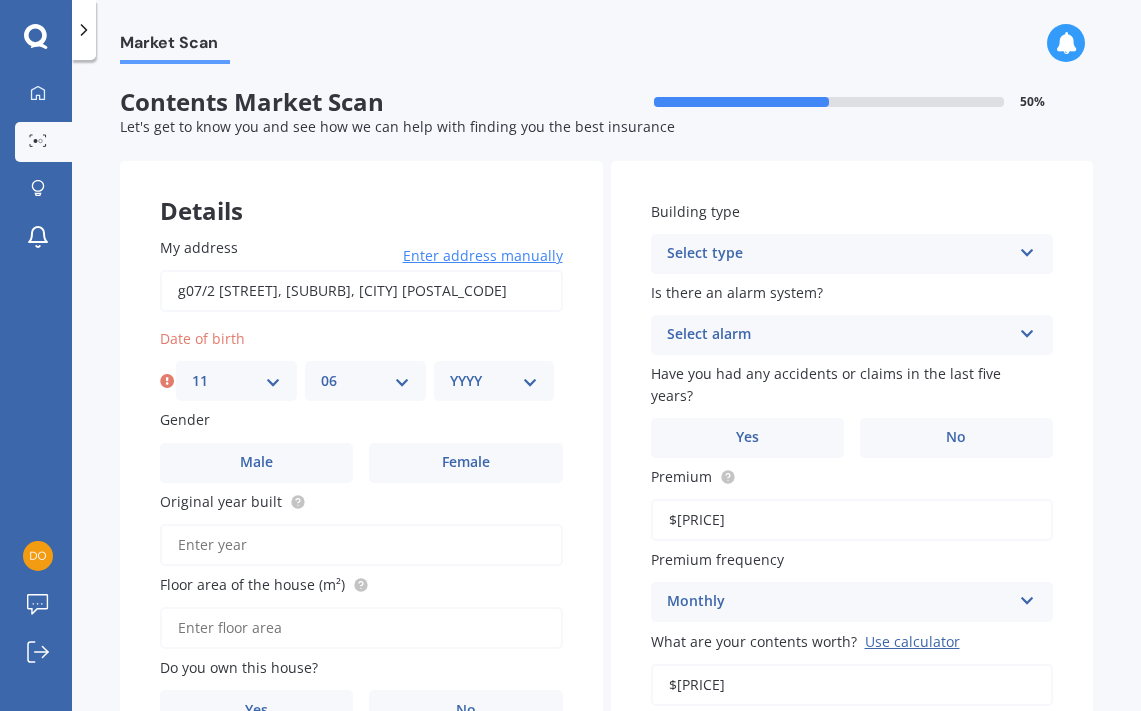 click on "YYYY 2009 2008 2007 2006 2005 2004 2003 2002 2001 2000 1999 1998 1997 1996 1995 1994 1993 1992 1991 1990 1989 1988 1987 1986 1985 1984 1983 1982 1981 1980 1979 1978 1977 1976 1975 1974 1973 1972 1971 1970 1969 1968 1967 1966 1965 1964 1963 1962 1961 1960 1959 1958 1957 1956 1955 1954 1953 1952 1951 1950 1949 1948 1947 1946 1945 1944 1943 1942 1941 1940 1939 1938 1937 1936 1935 1934 1933 1932 1931 1930 1929 1928 1927 1926 1925 1924 1923 1922 1921 1920 1919 1918 1917 1916 1915 1914 1913 1912 1911 1910" at bounding box center (494, 381) 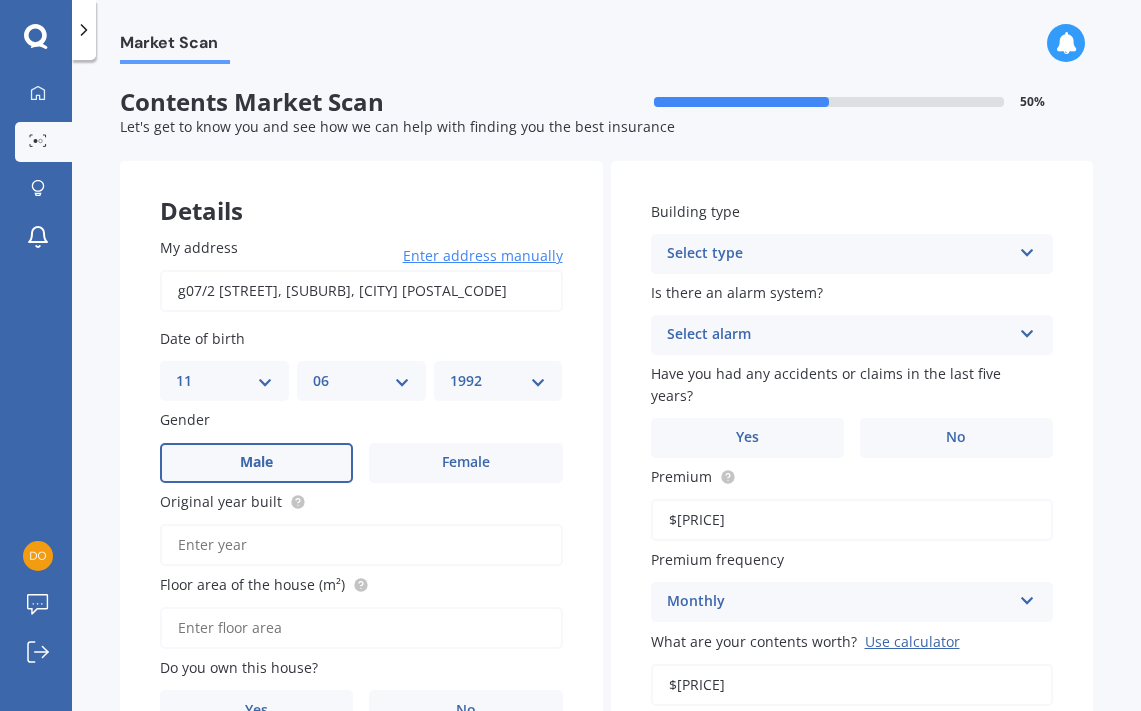 click on "Male" at bounding box center [256, 463] 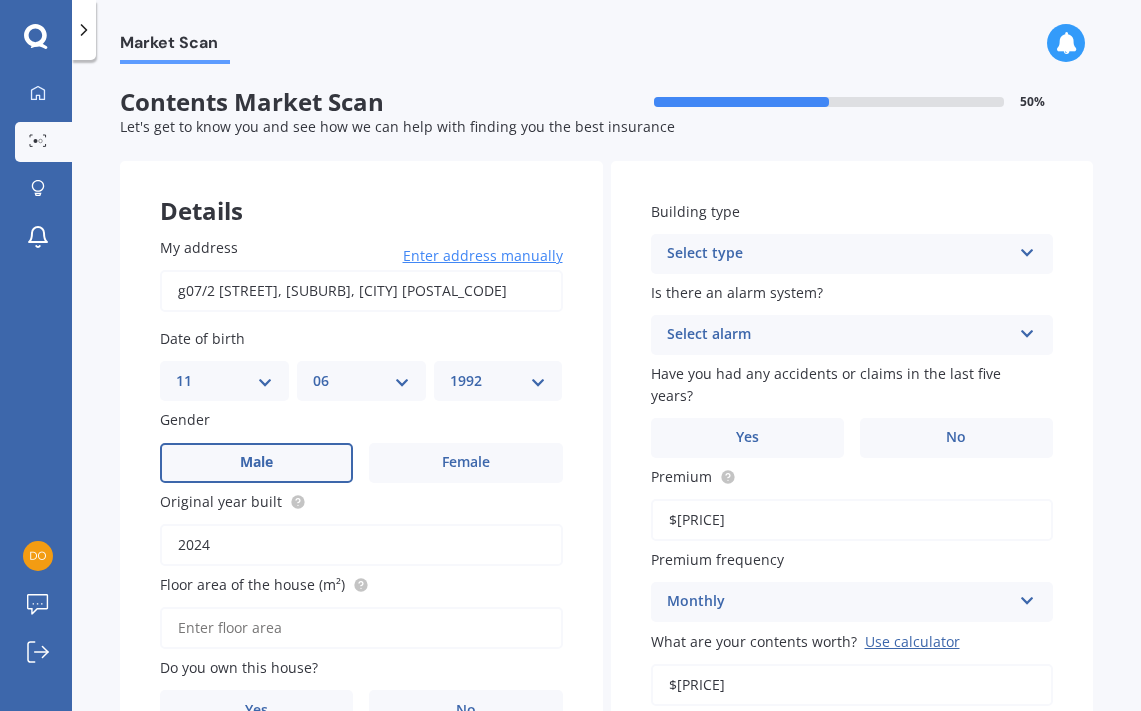 type on "2024" 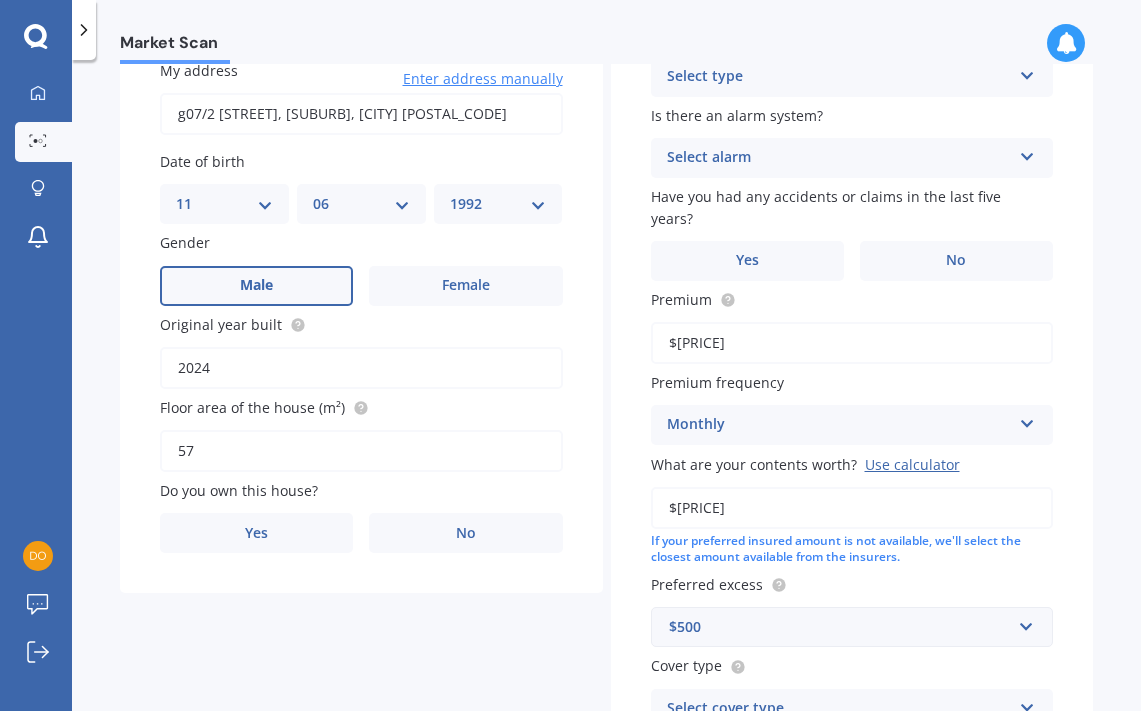 scroll, scrollTop: 188, scrollLeft: 0, axis: vertical 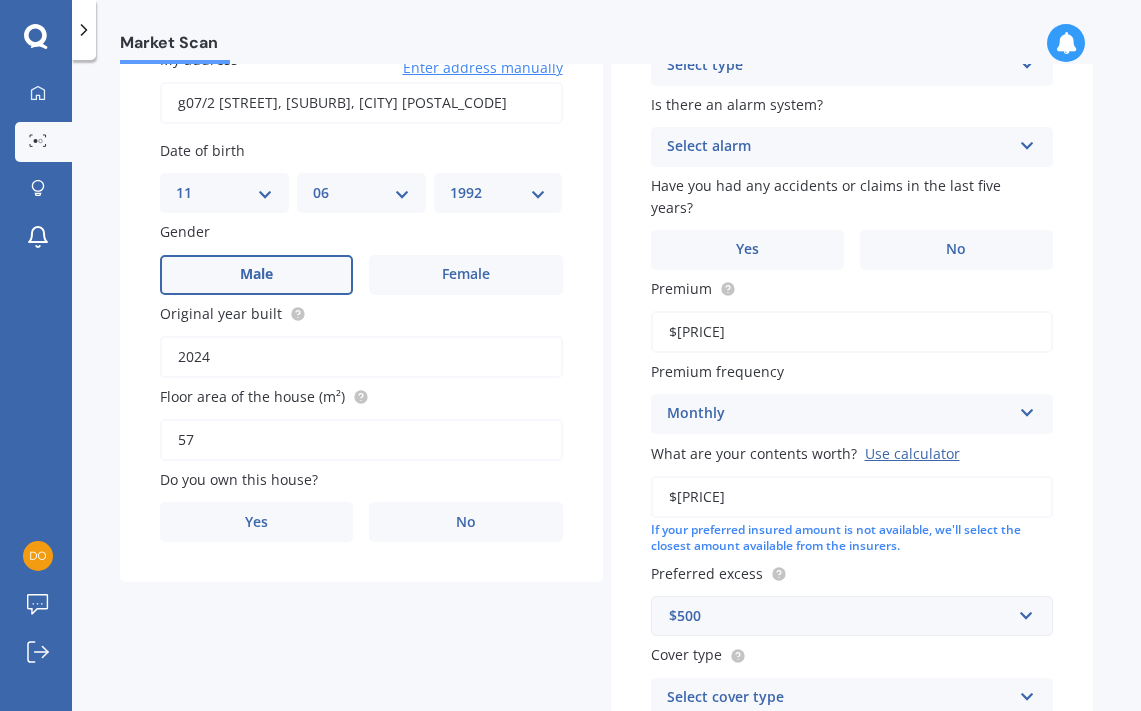 type on "57" 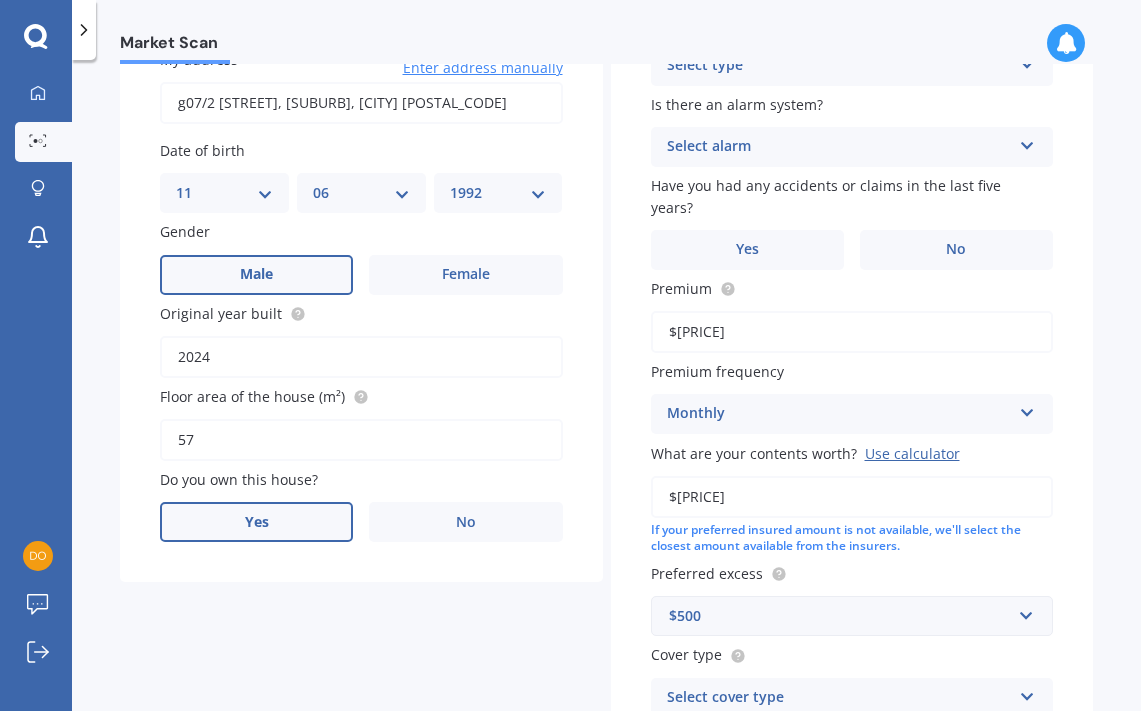click on "Yes" at bounding box center [256, 522] 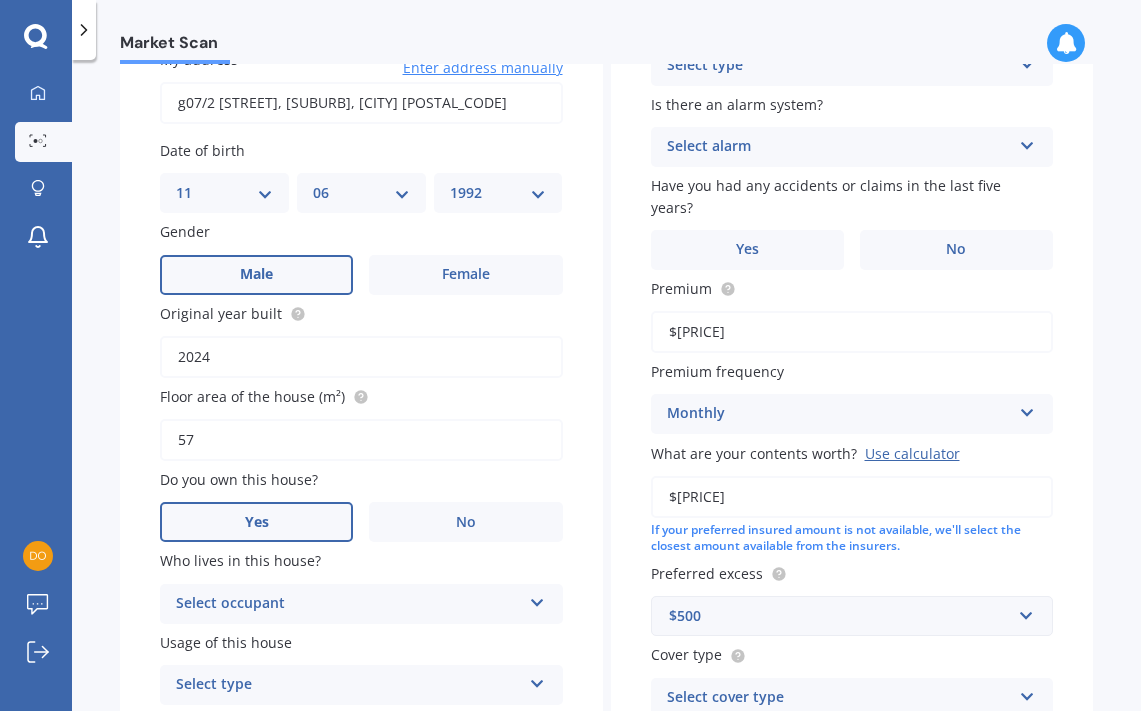 click on "Select occupant Owner" at bounding box center [361, 604] 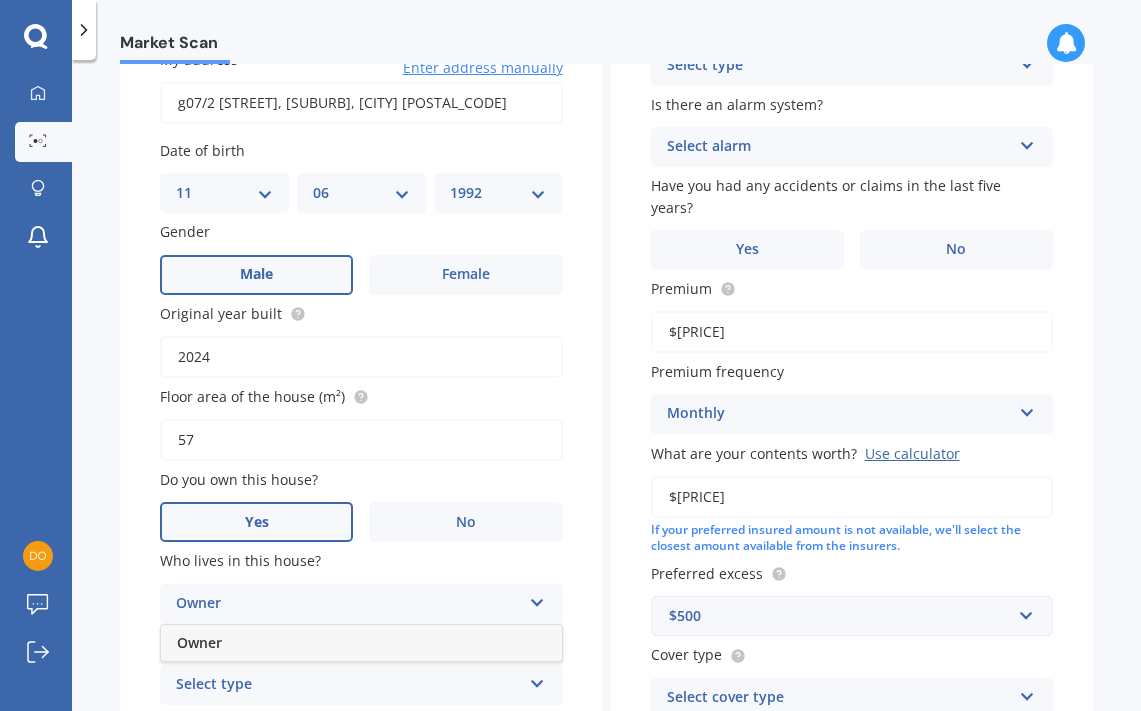 click on "Owner" at bounding box center [361, 643] 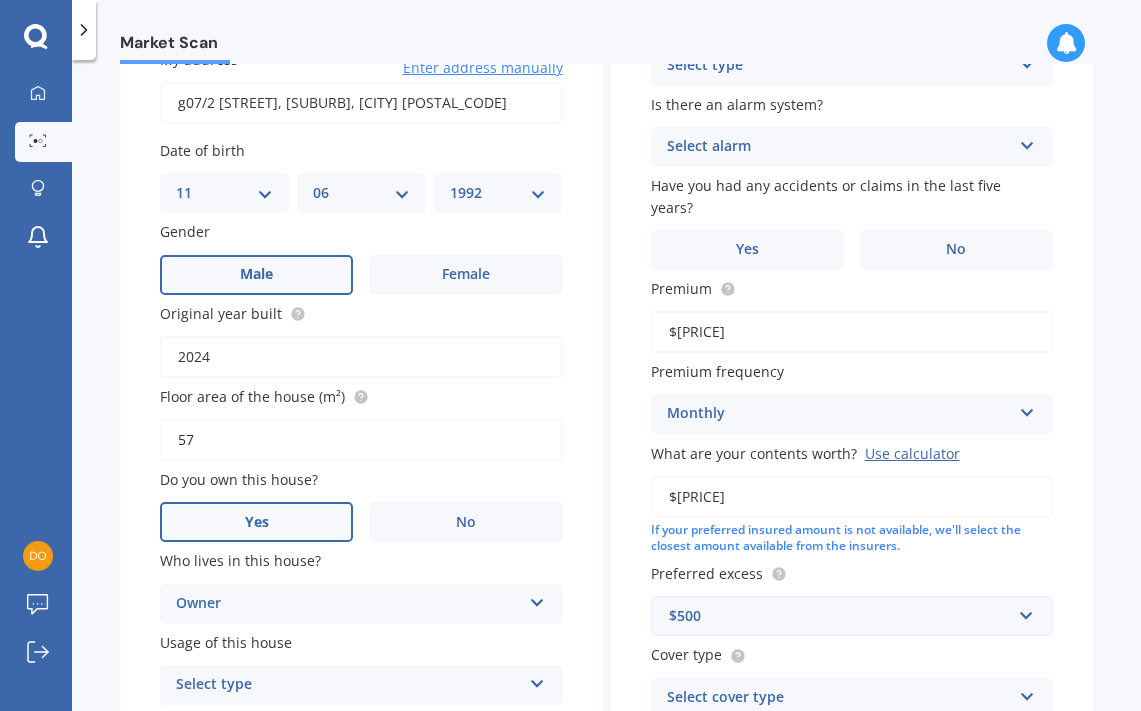 scroll, scrollTop: 331, scrollLeft: 0, axis: vertical 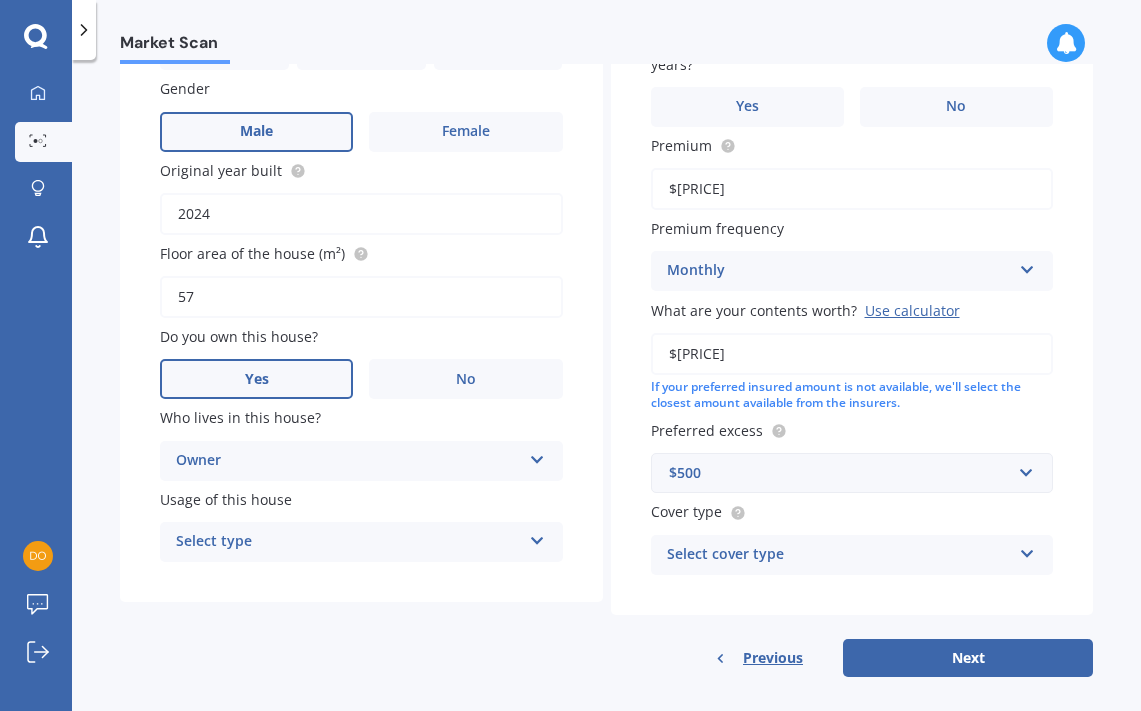 click on "Select type" at bounding box center (348, 542) 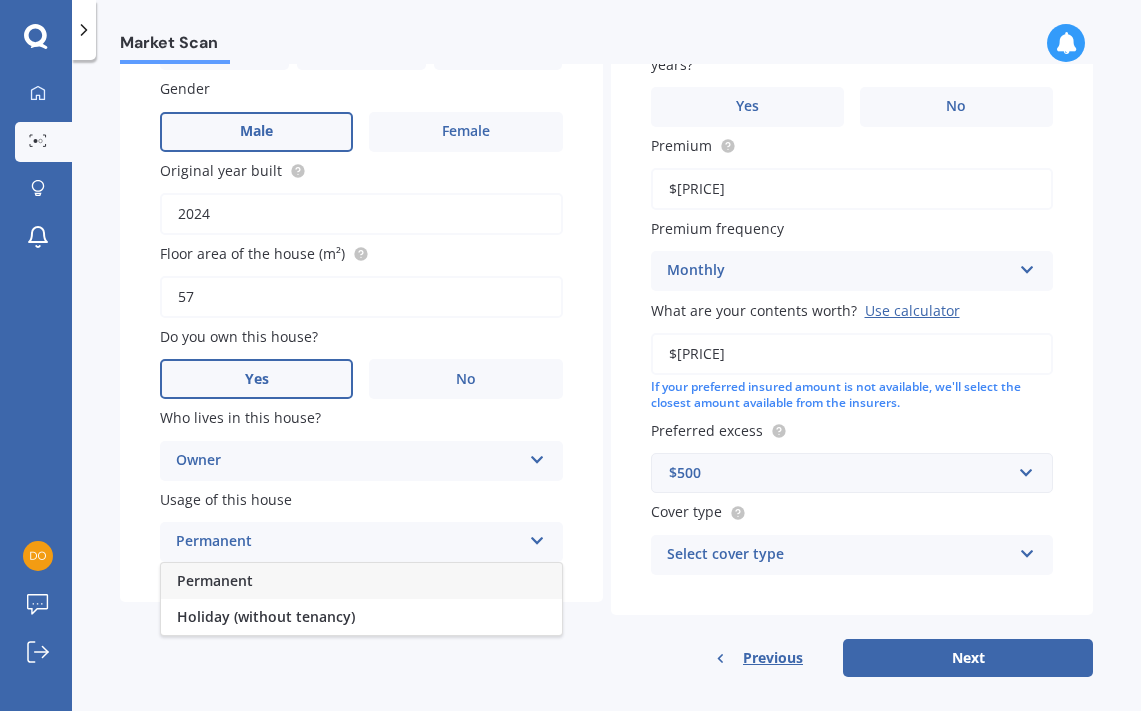 click on "Permanent" at bounding box center (361, 581) 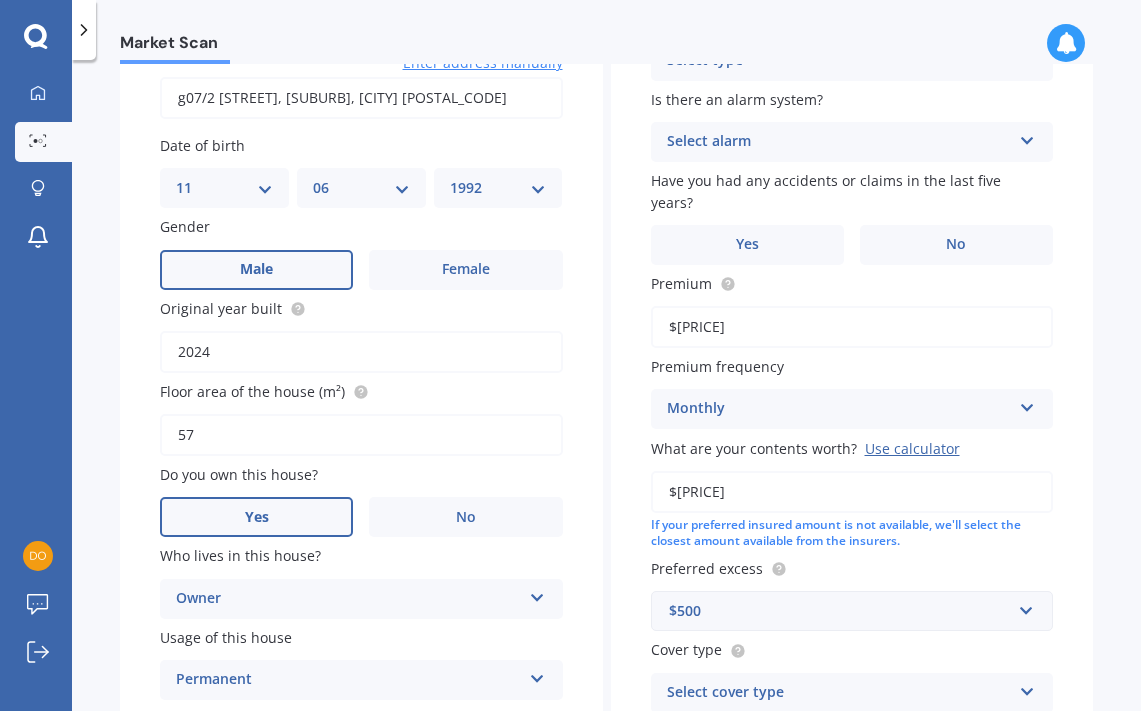 scroll, scrollTop: 0, scrollLeft: 0, axis: both 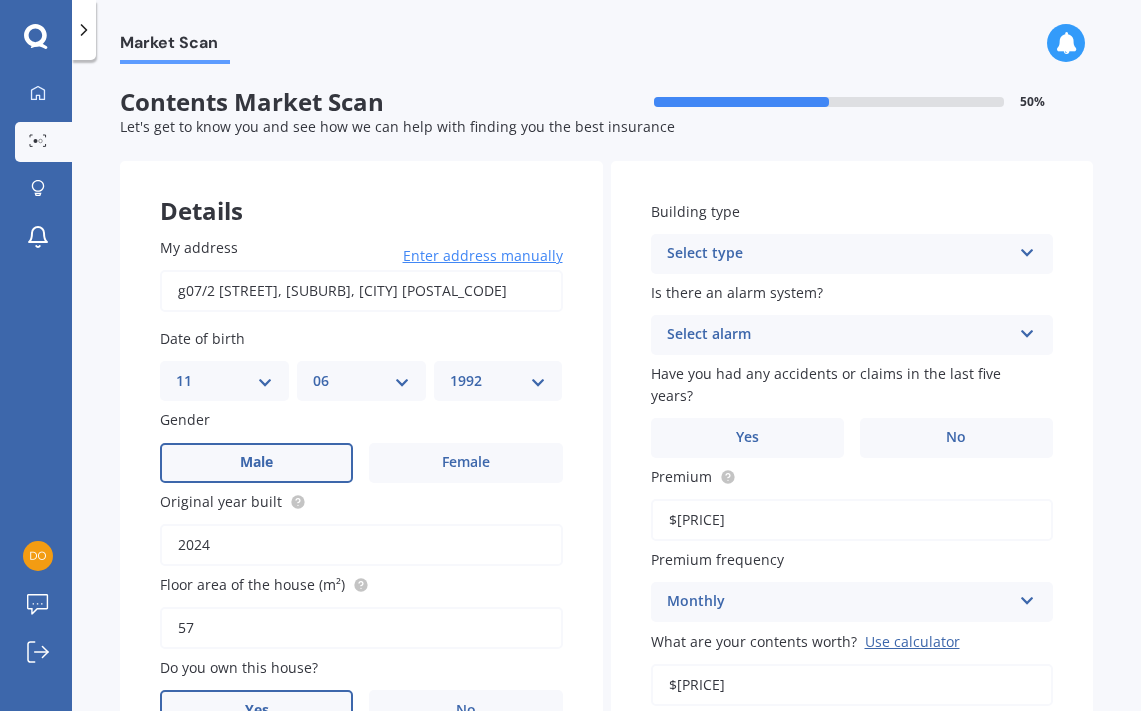 click on "Select type" at bounding box center (839, 254) 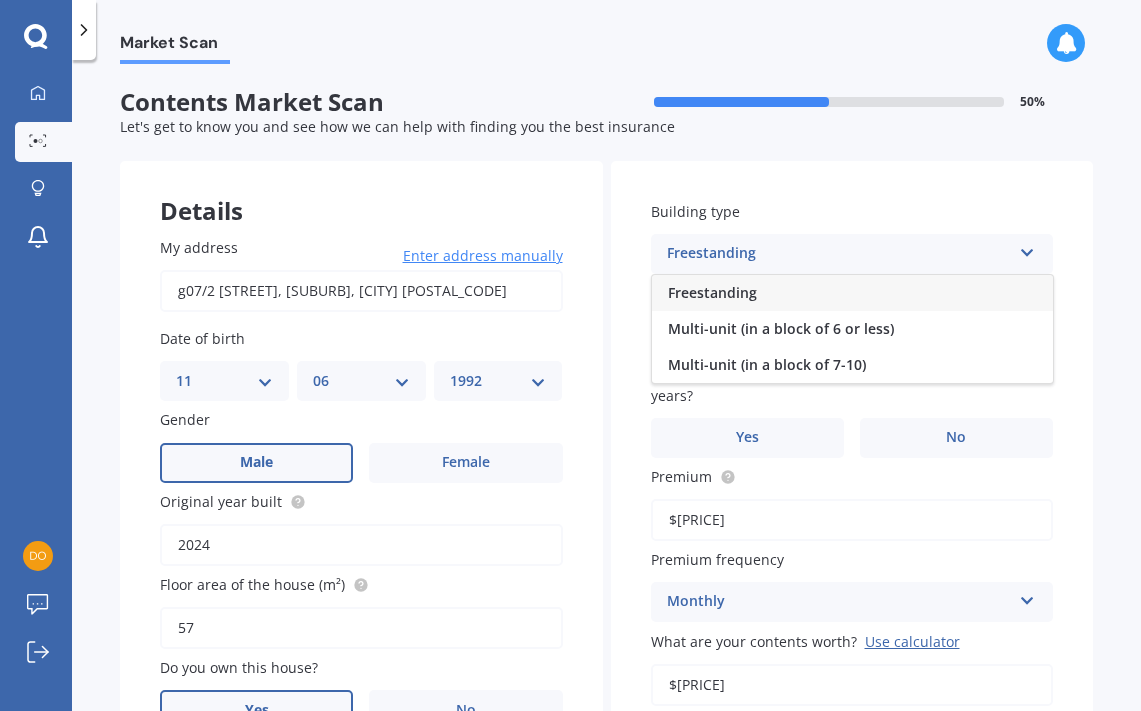 click on "Freestanding" at bounding box center [839, 254] 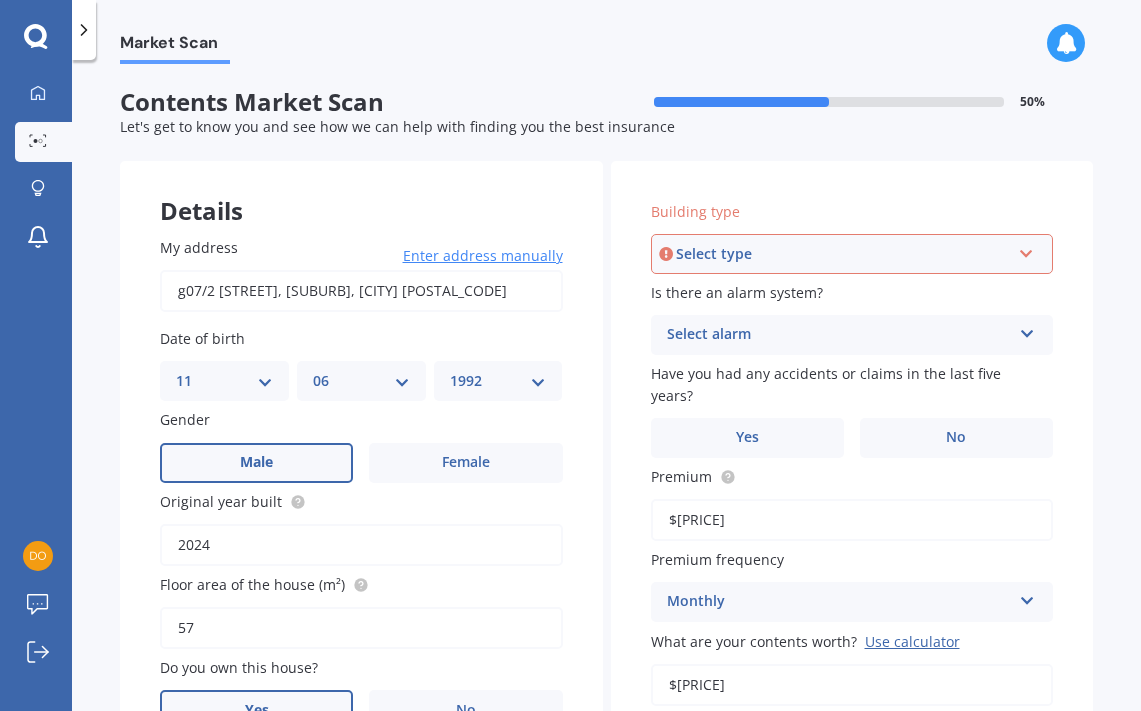 click on "Select type Freestanding Multi-unit (in a block of 6 or less) Multi-unit (in a block of 7-10)" at bounding box center [852, 254] 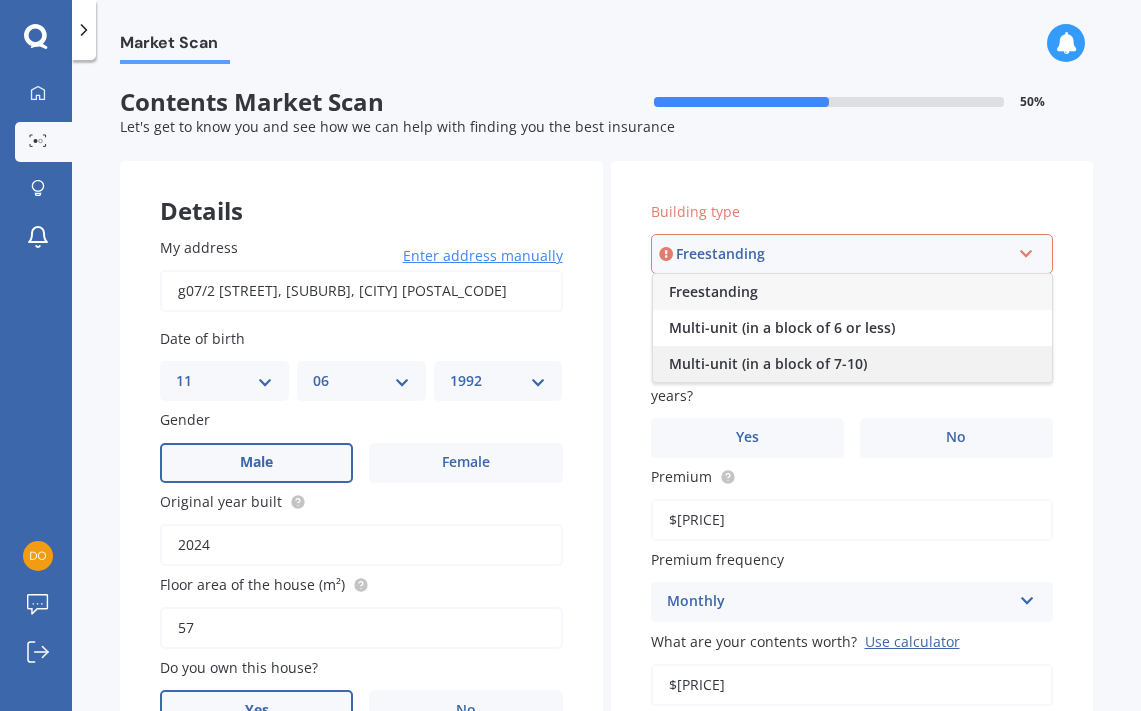click on "Multi-unit (in a block of 7-10)" at bounding box center [768, 363] 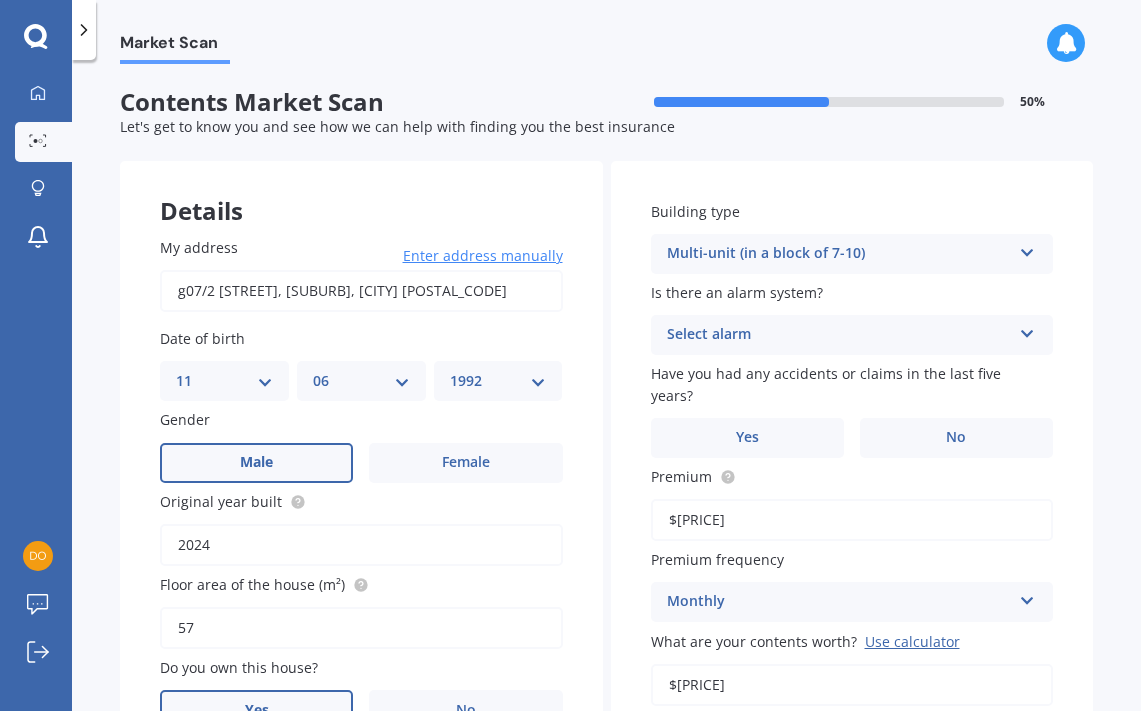 click on "Select alarm" at bounding box center [839, 335] 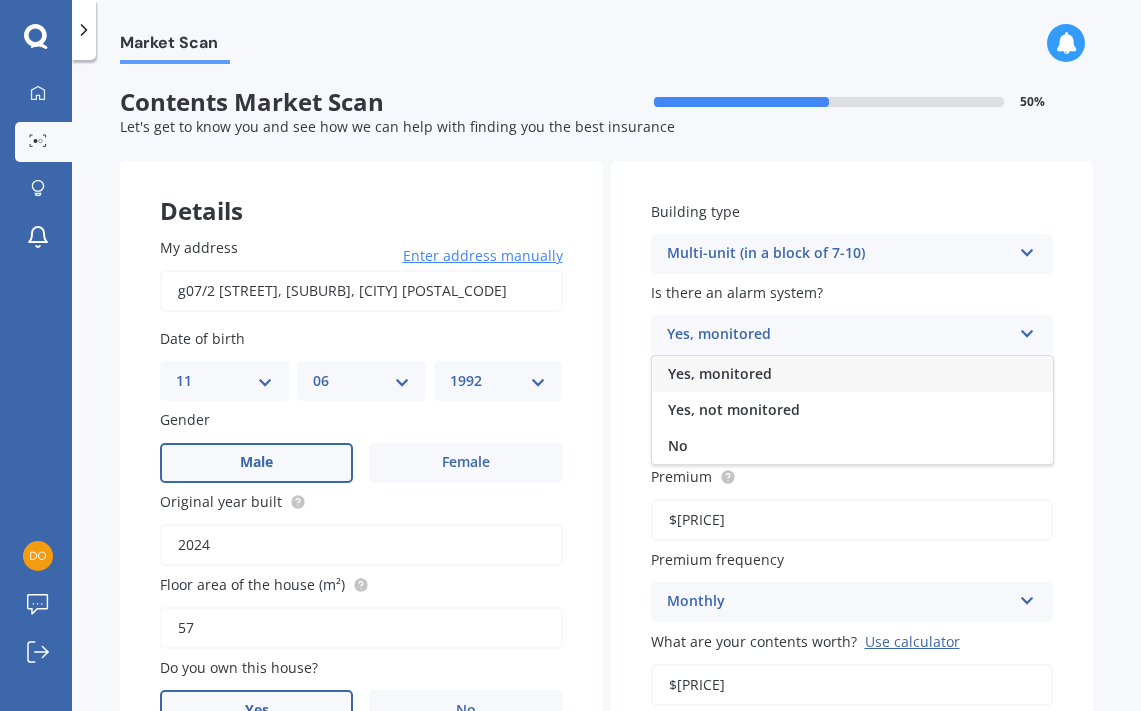 click on "Yes, monitored" at bounding box center (852, 374) 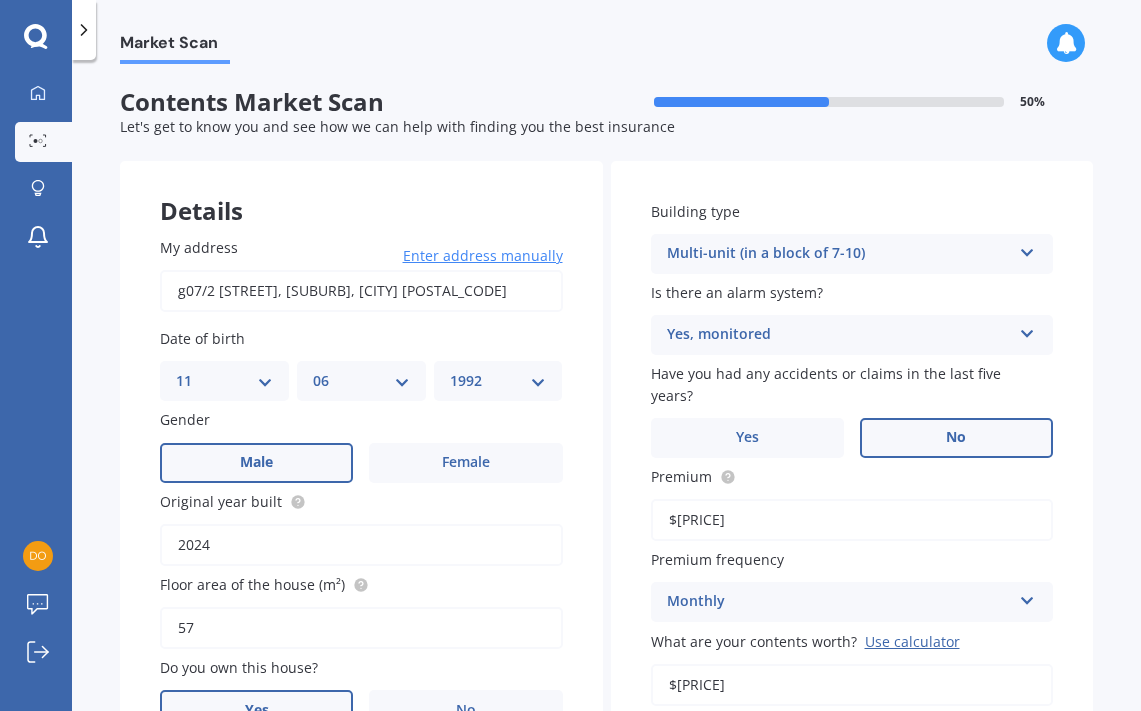 click on "No" at bounding box center (956, 438) 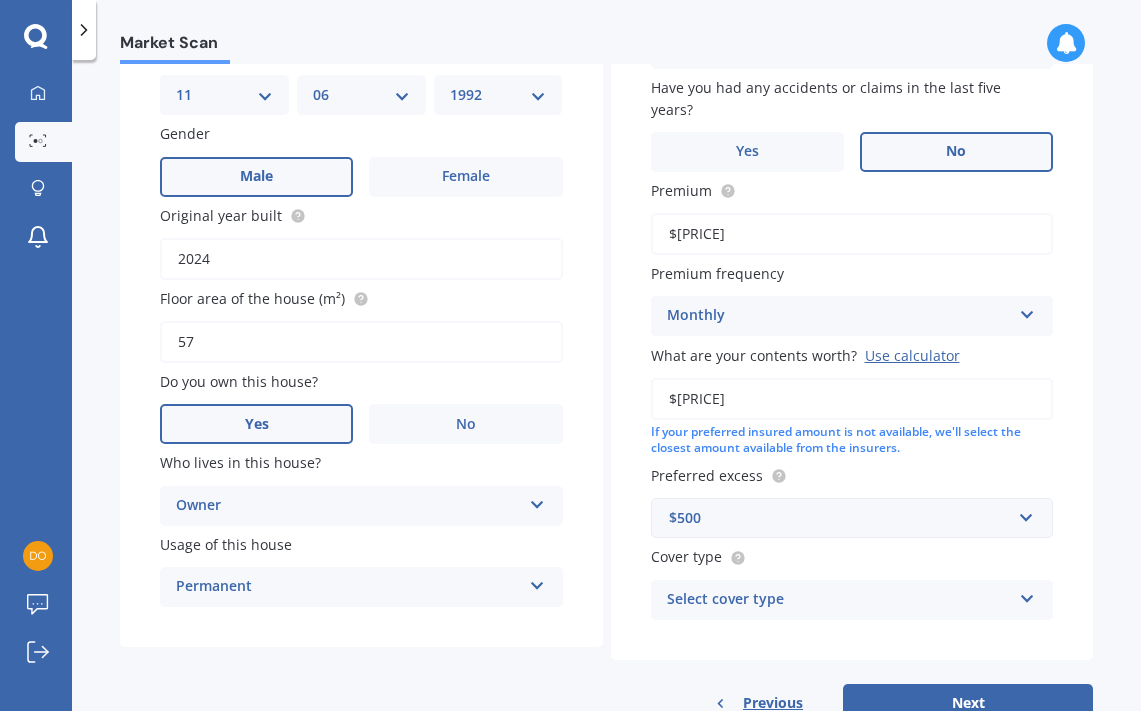 scroll, scrollTop: 295, scrollLeft: 0, axis: vertical 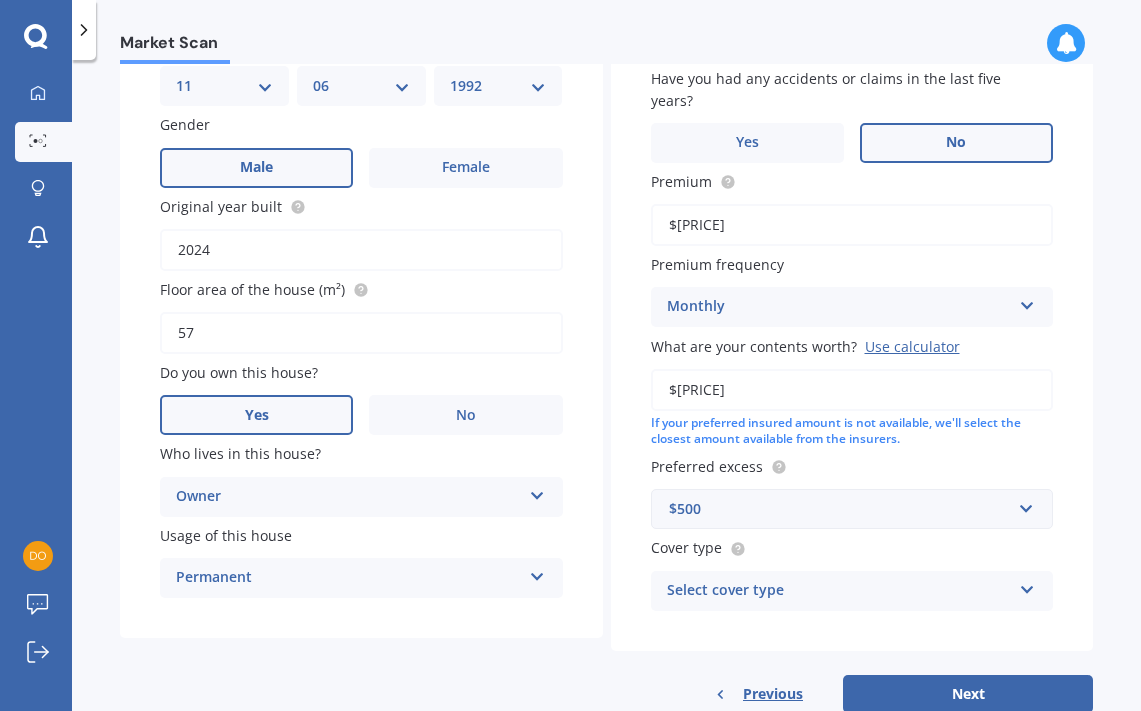 click on "Select cover type" at bounding box center [839, 591] 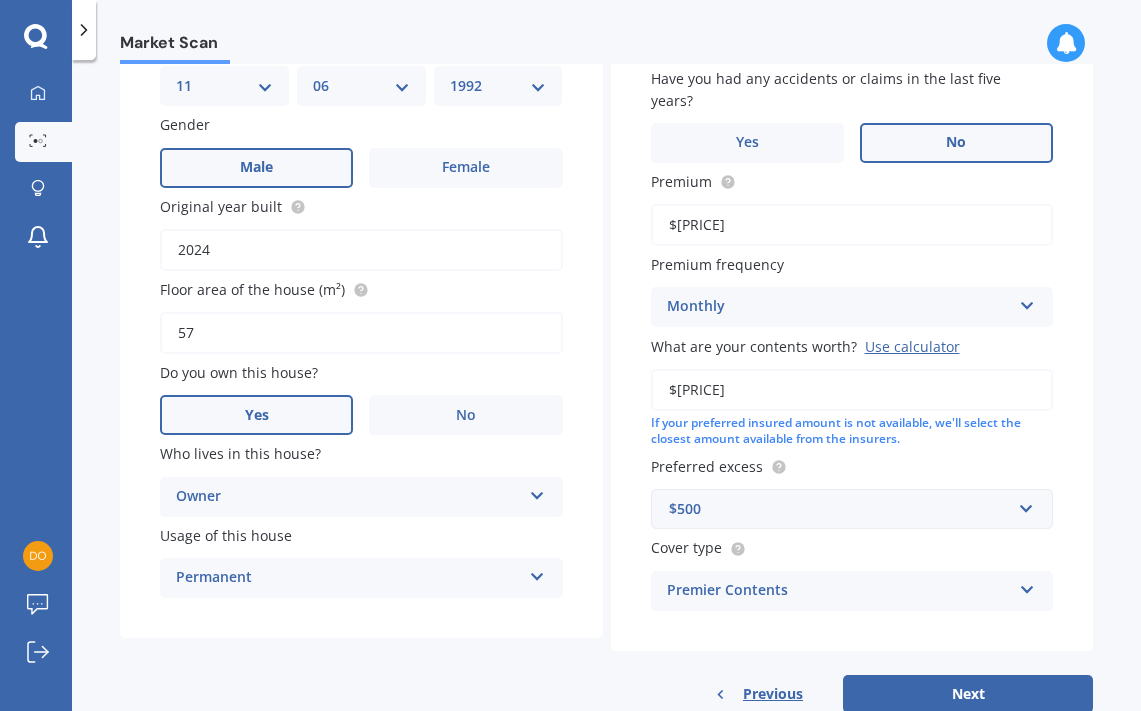 click on "Building type Multi-unit (in a block of 7-10) Freestanding Multi-unit (in a block of 7-10) Multi-unit (in a block of 7-10) Is there an alarm system? Yes, monitored Yes, monitored Yes, not monitored No Have you had any accidents or claims in the last five years? Yes No Premium $[PRICE] Premium frequency Monthly Yearly Six-Monthly Quarterly Monthly Fortnightly Weekly What are your contents worth? Use calculator $[PRICE] If your preferred insured amount is not available, we'll select the closest amount available from the insurers. Preferred excess $[PRICE] $[PRICE] $[PRICE] $[PRICE] $[PRICE] $[PRICE] $[PRICE] $[PRICE] Cover type Premier Contents Premier Contents Advanced Contents Standard Contents Contents Plus" at bounding box center [852, 258] 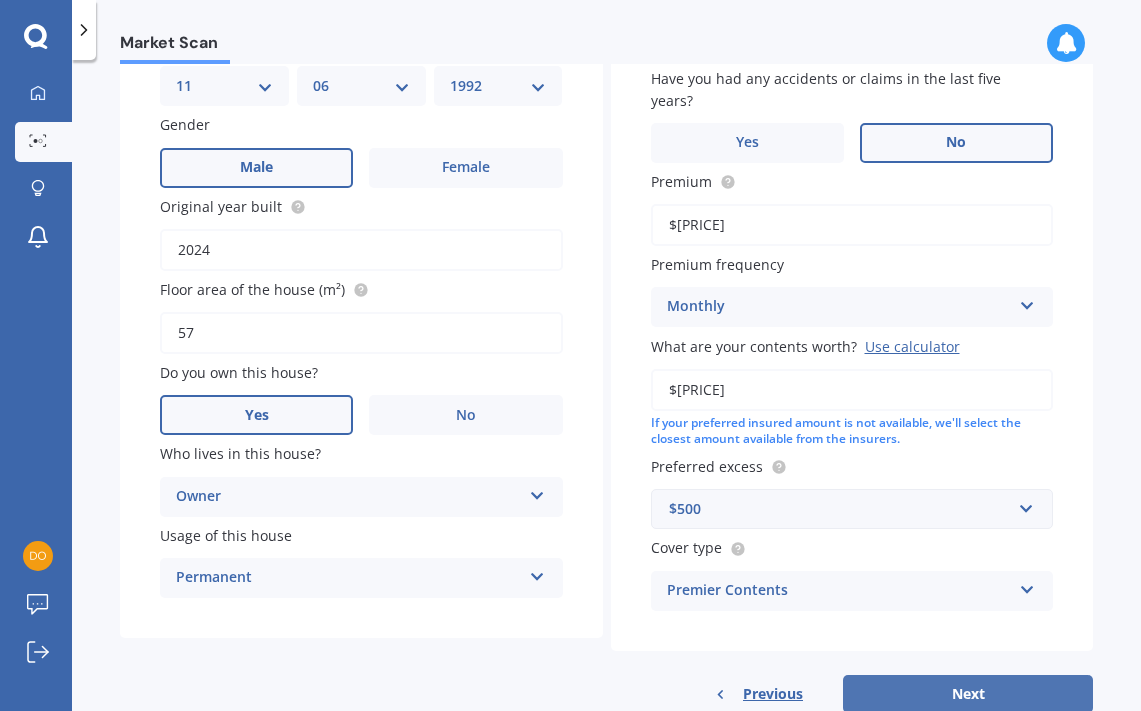 click on "Next" at bounding box center [968, 694] 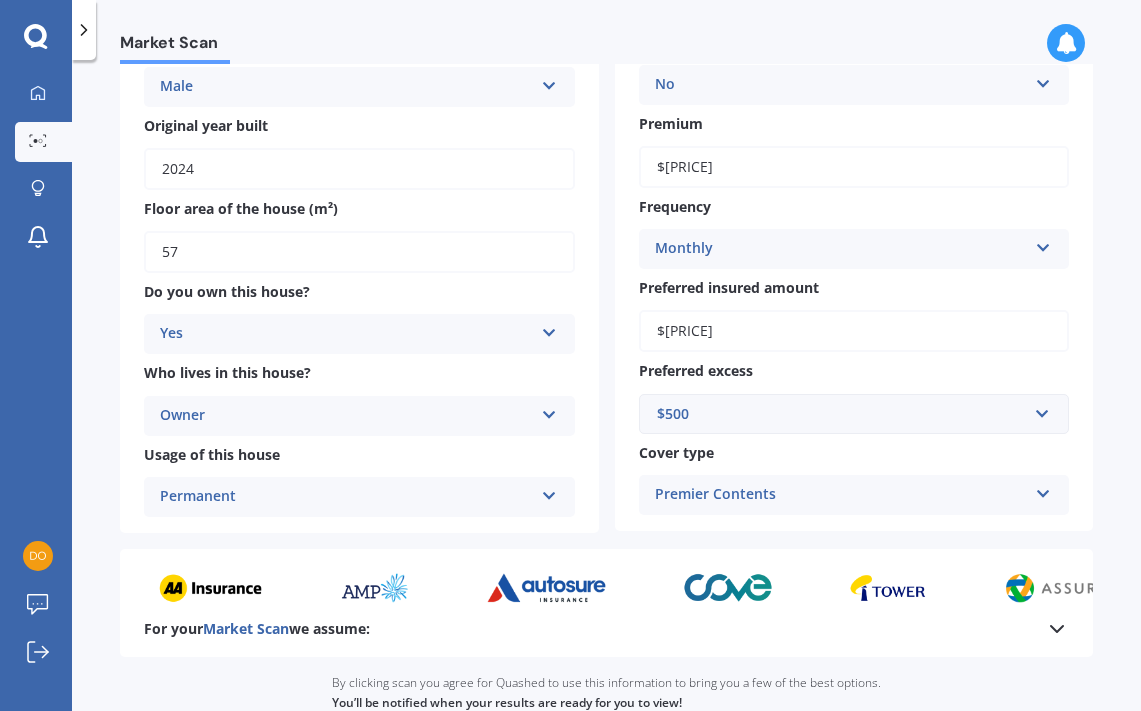 scroll, scrollTop: 472, scrollLeft: 0, axis: vertical 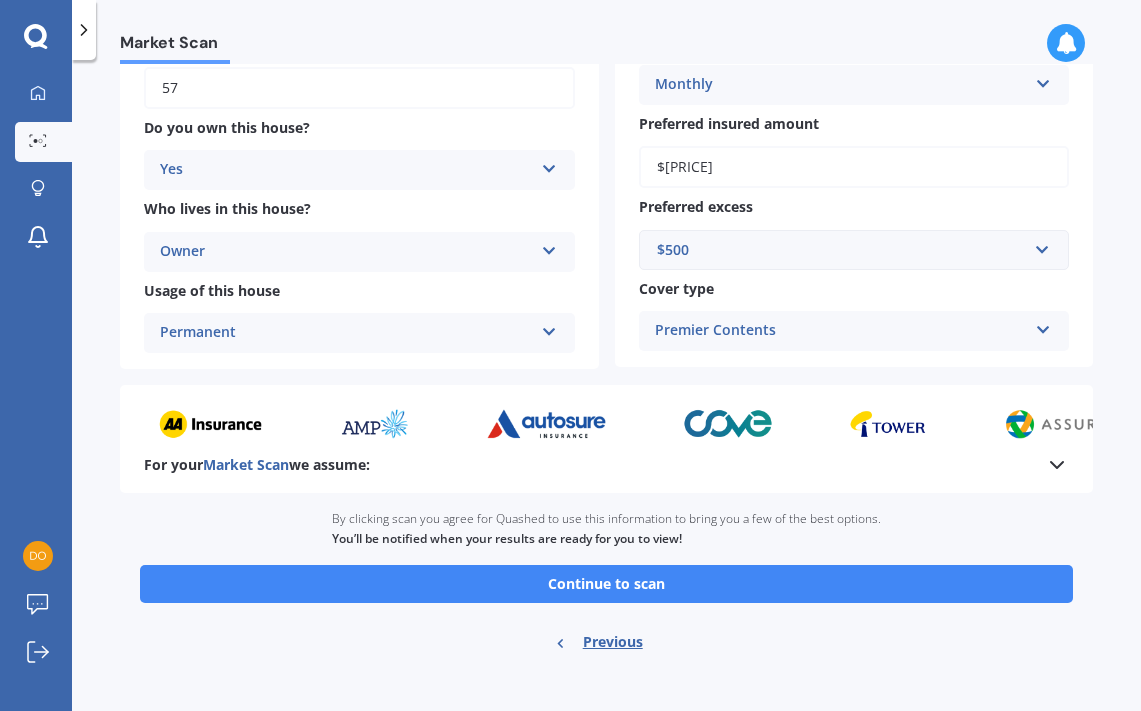 click on "Premier Contents" at bounding box center (841, 331) 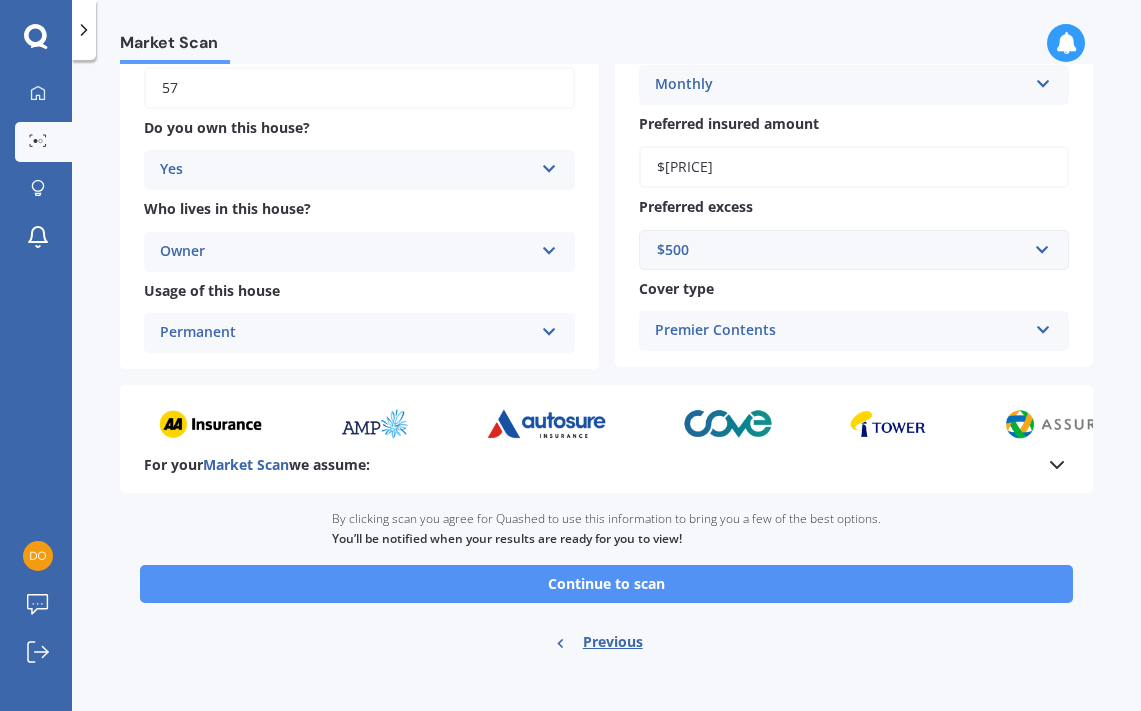 click on "Continue to scan" at bounding box center [606, 584] 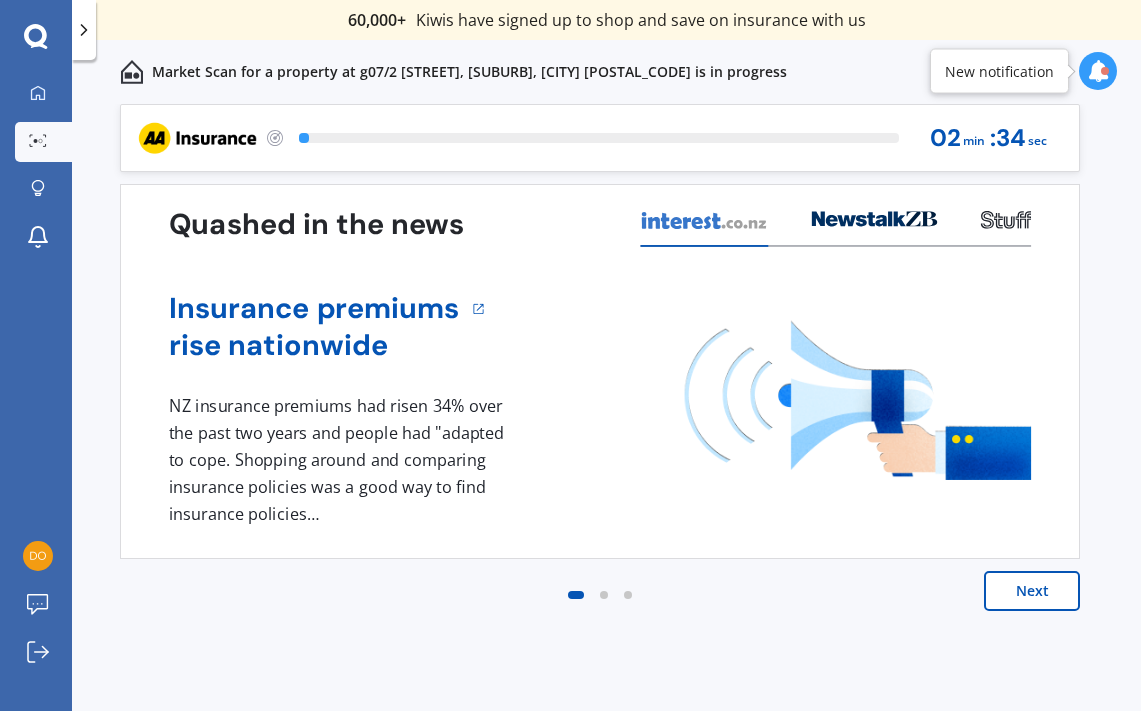 scroll, scrollTop: 0, scrollLeft: 0, axis: both 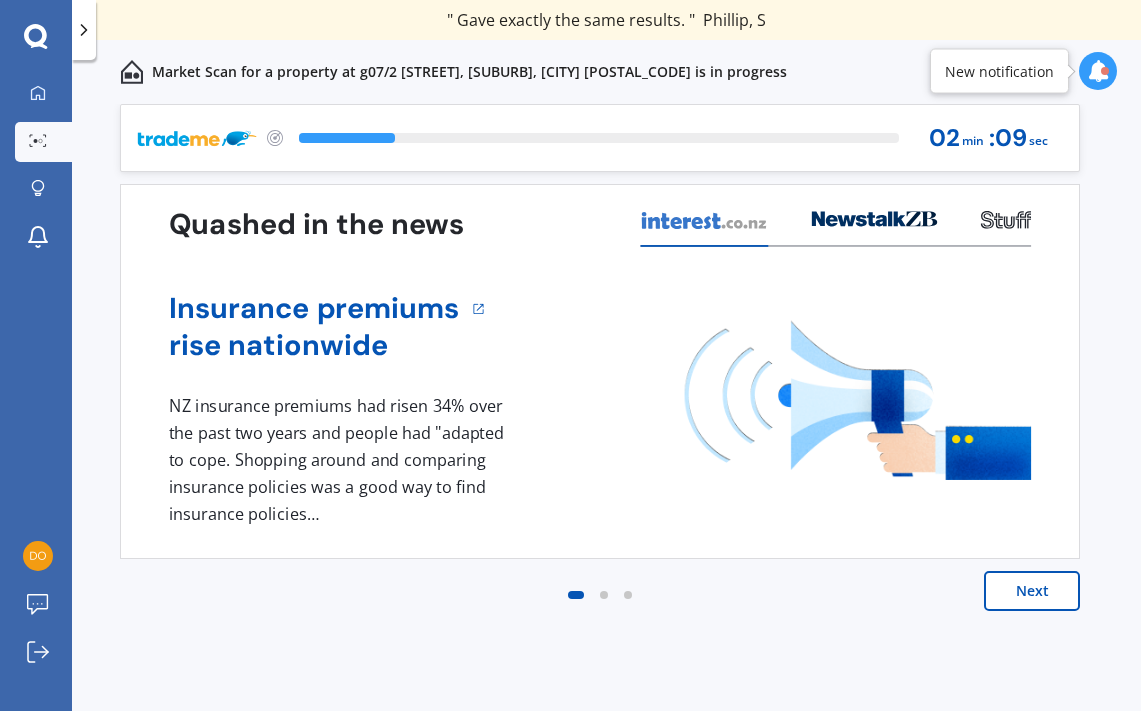 click on "Next" at bounding box center [1032, 591] 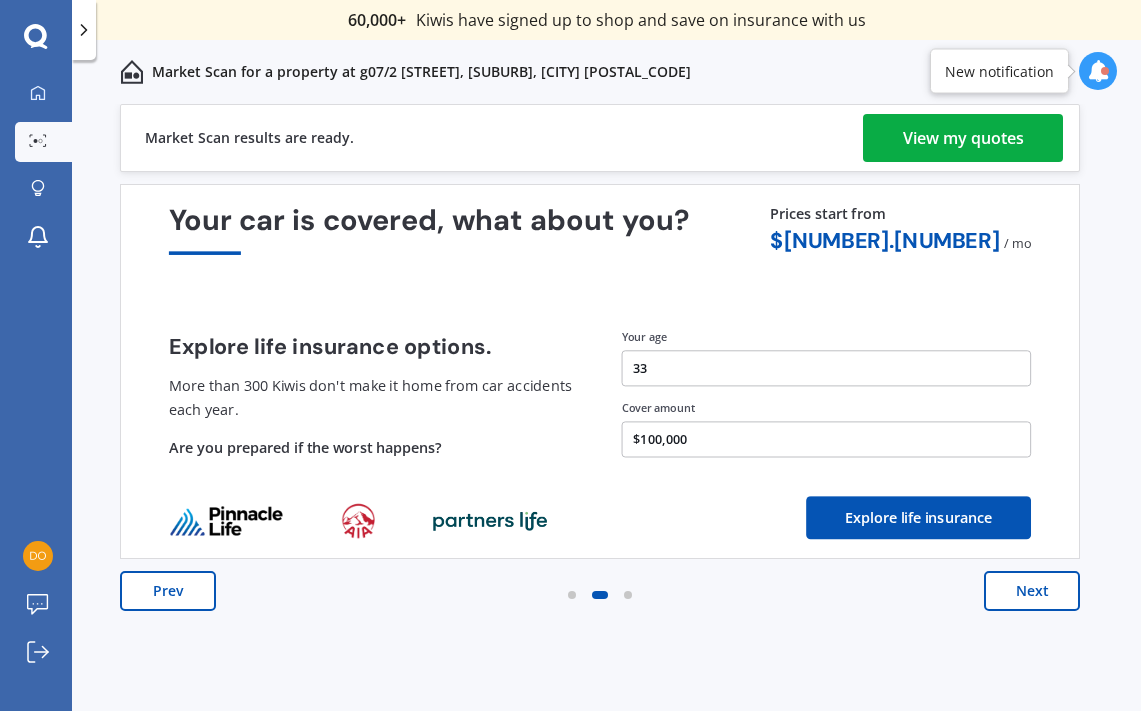 click on "View my quotes" at bounding box center (963, 138) 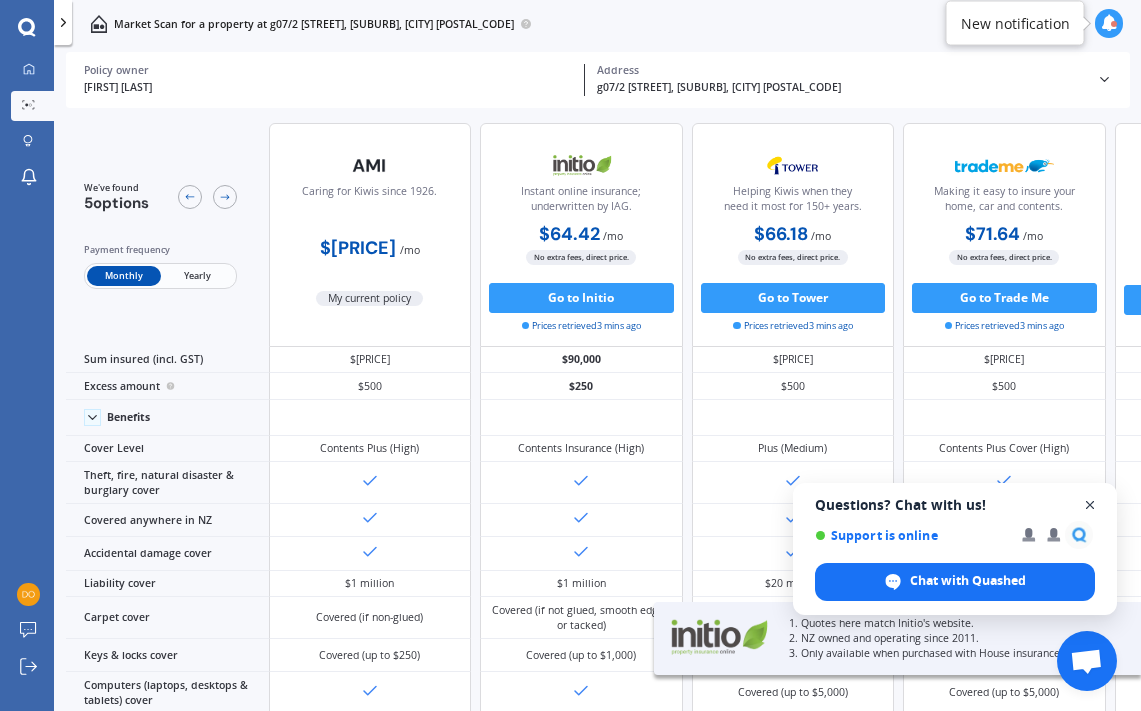 click at bounding box center [1090, 505] 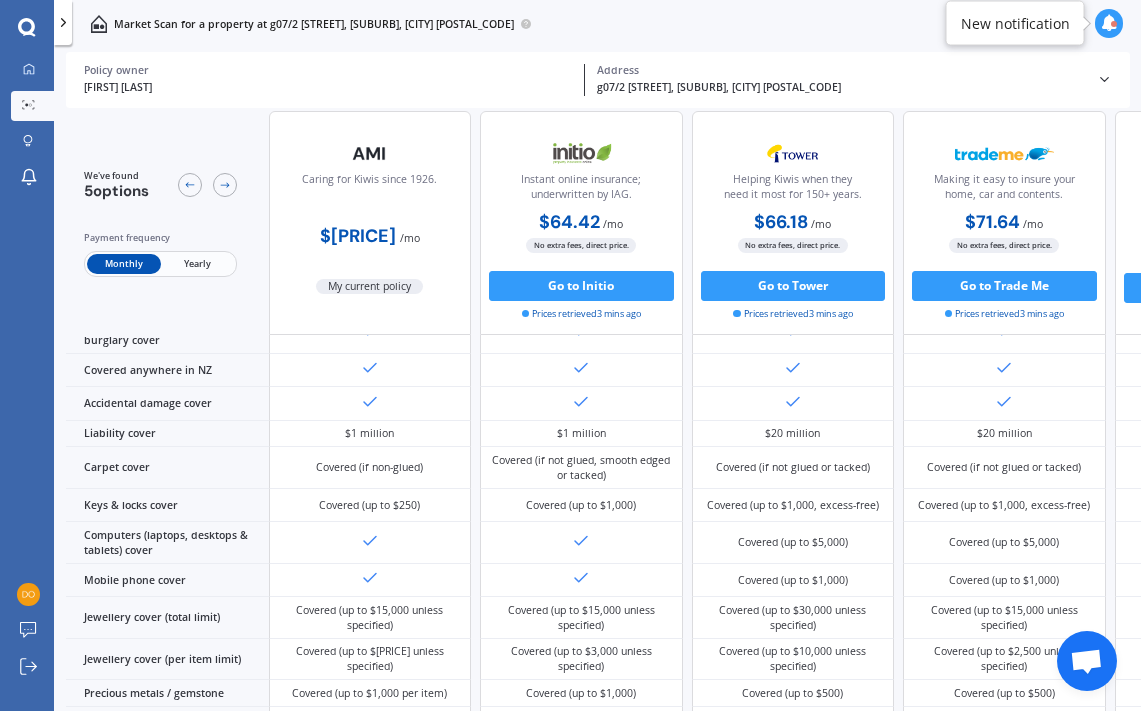 scroll, scrollTop: 0, scrollLeft: 0, axis: both 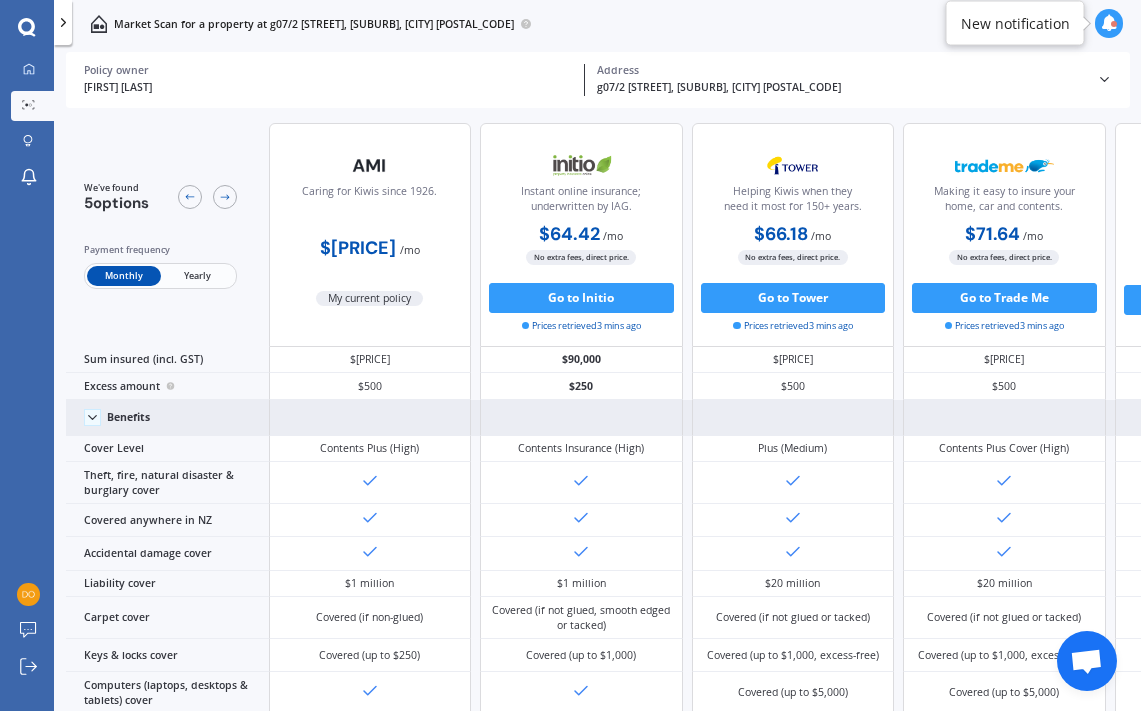 click at bounding box center (581, 418) 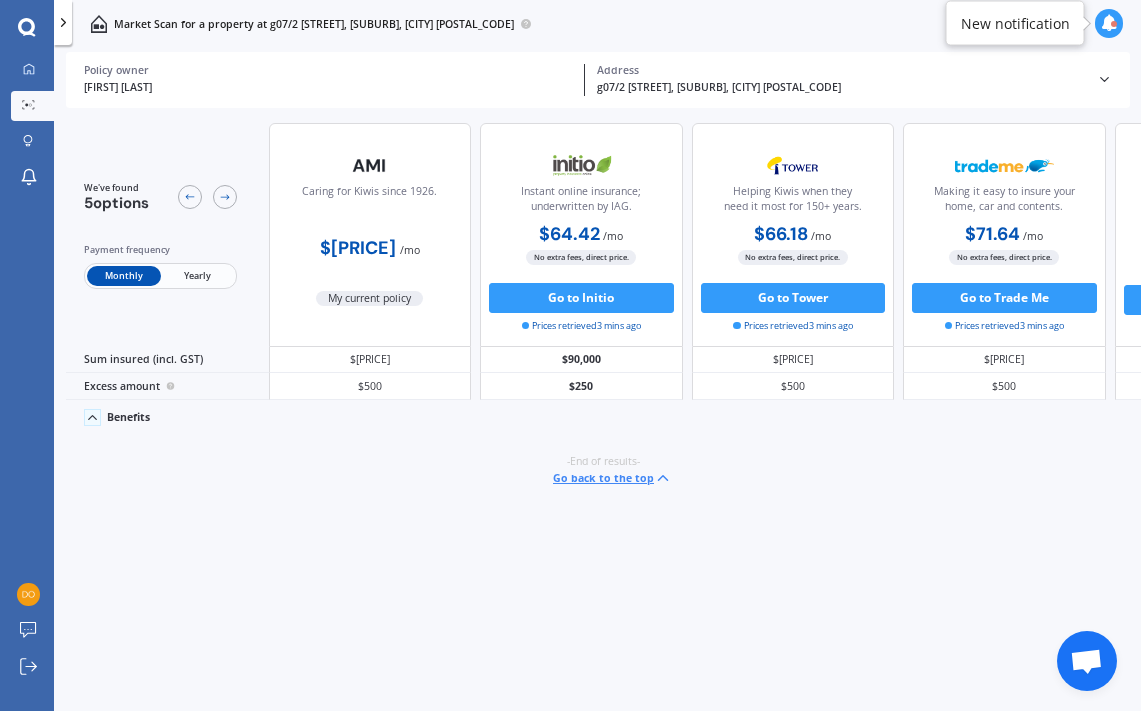 click at bounding box center (581, 418) 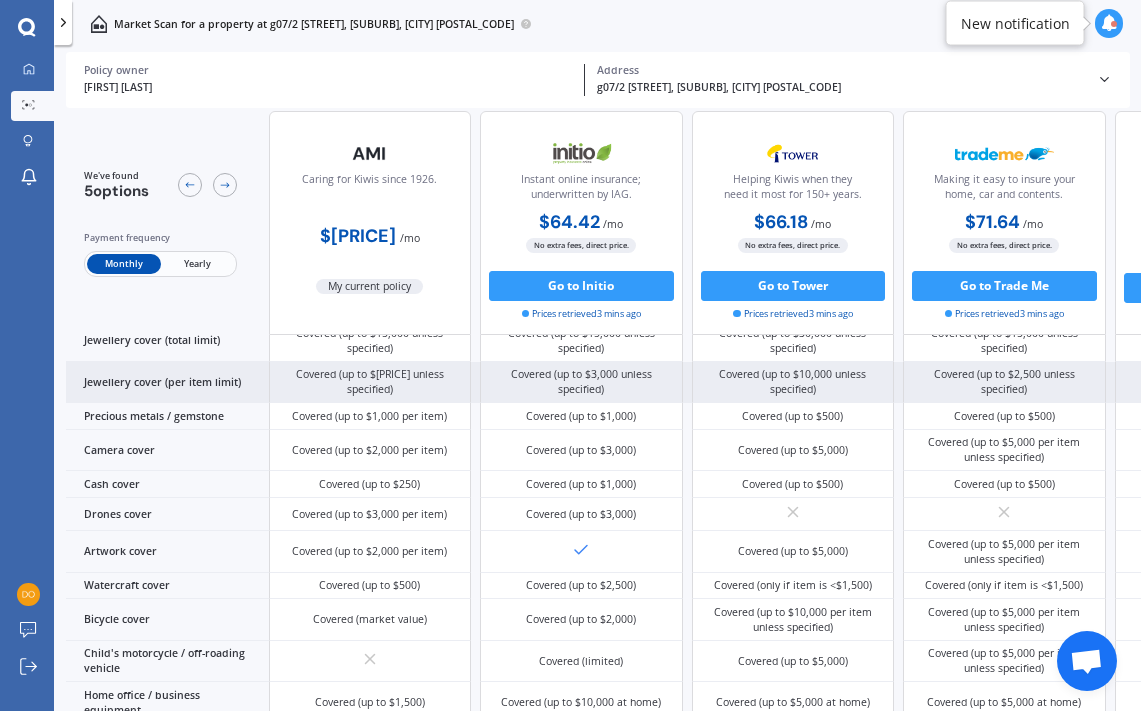 scroll, scrollTop: 0, scrollLeft: 0, axis: both 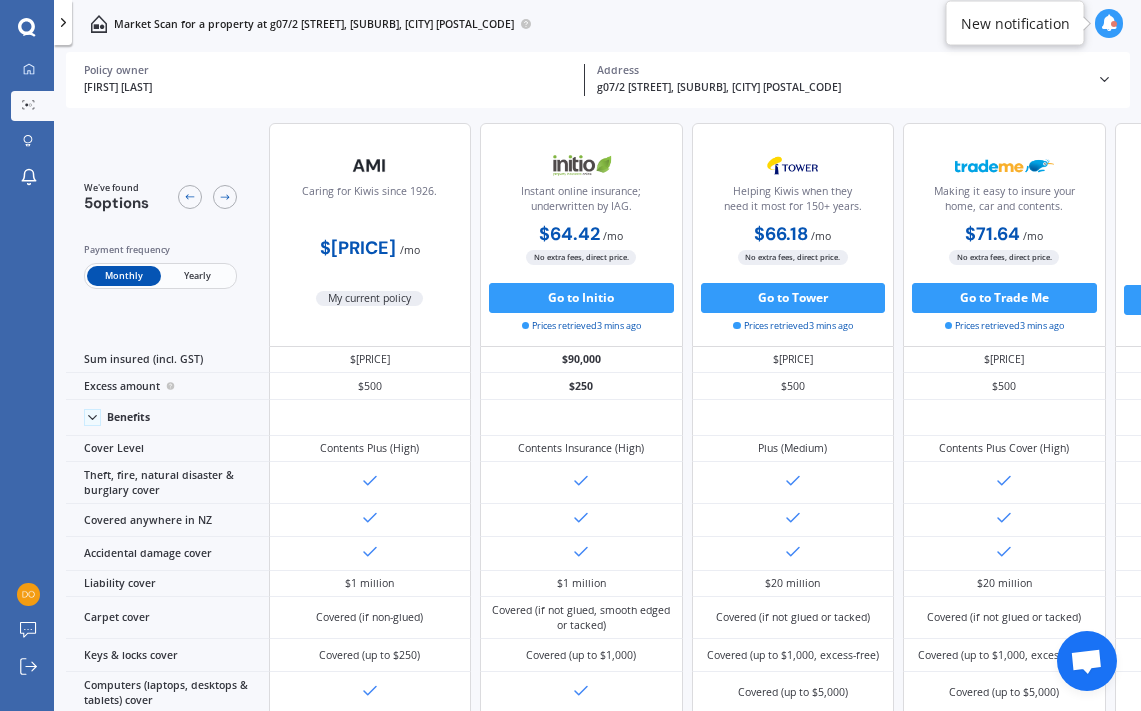 click at bounding box center (1109, 23) 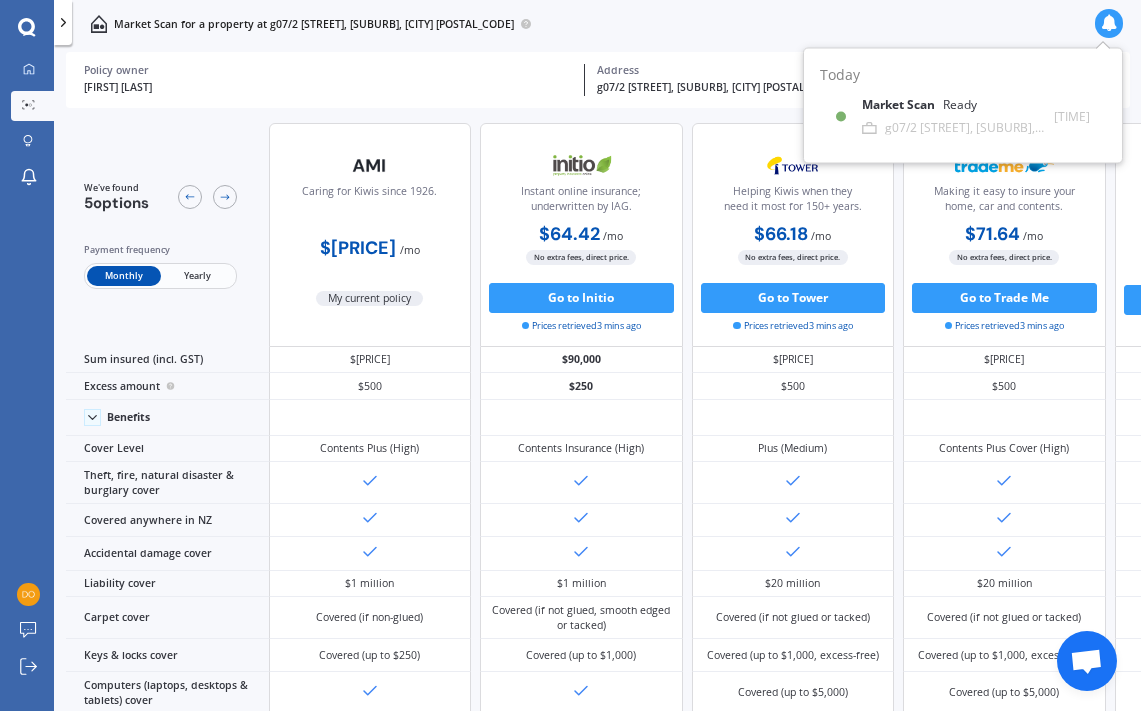 click on "Today Market Scan Ready g07/2 [STREET], [SUBURB], [CITY] [POSTAL_CODE] [TIME] [TIME]" at bounding box center [963, 101] 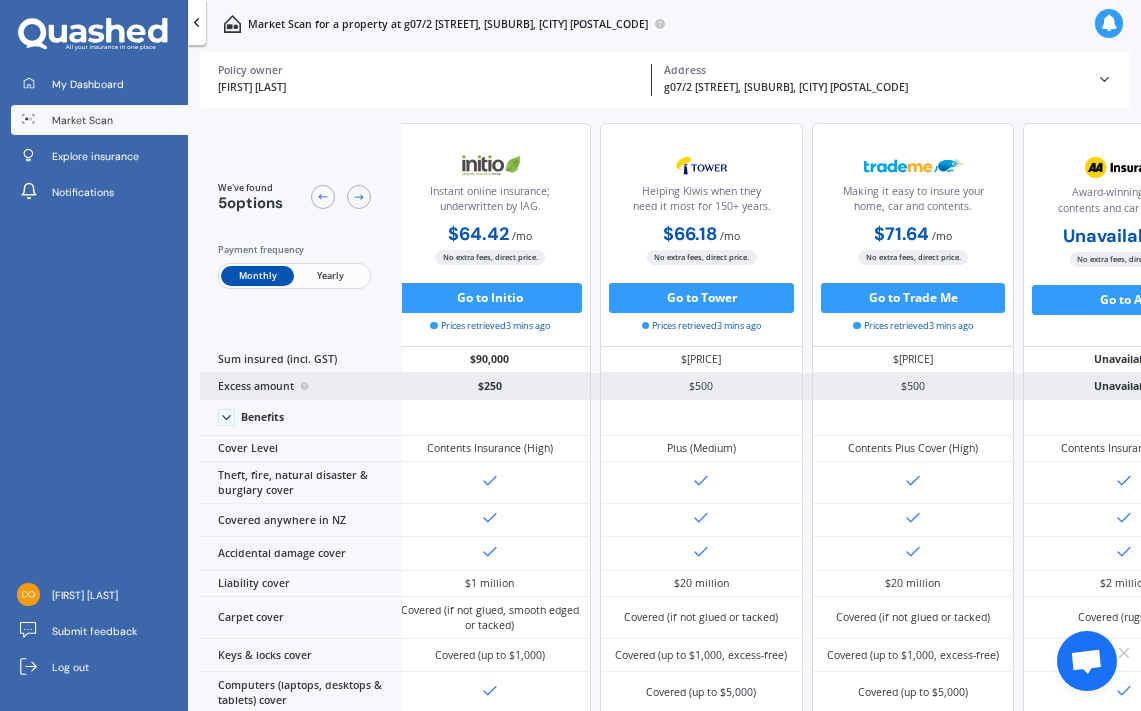 scroll, scrollTop: 0, scrollLeft: 422, axis: horizontal 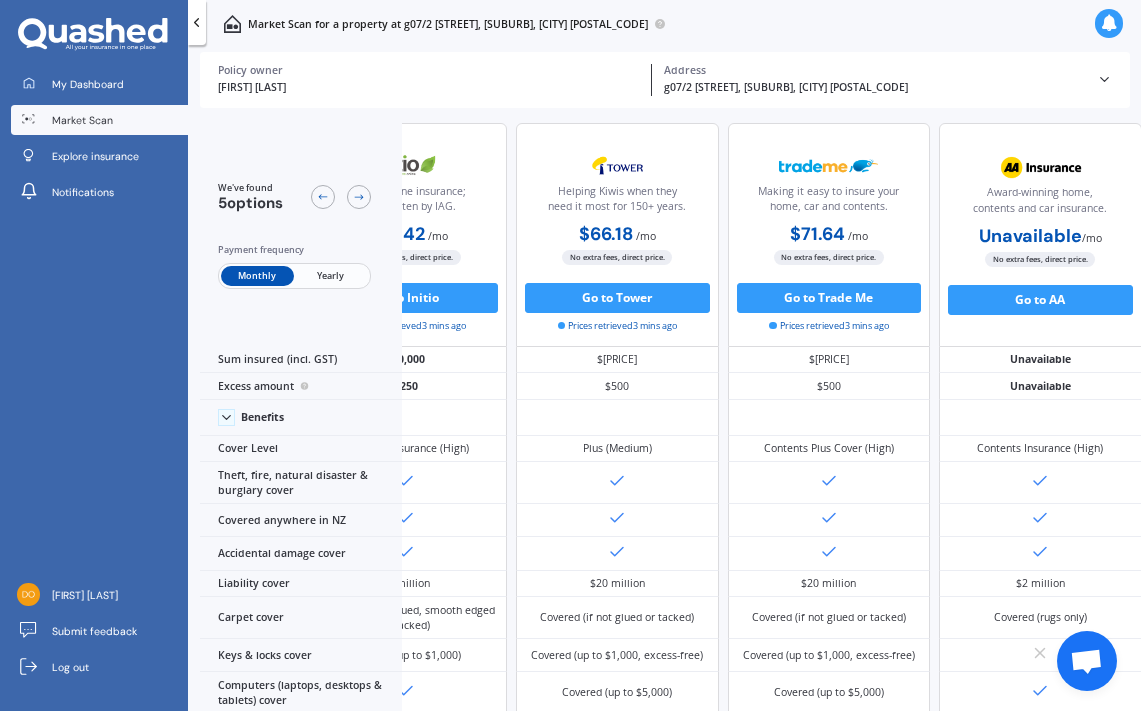click 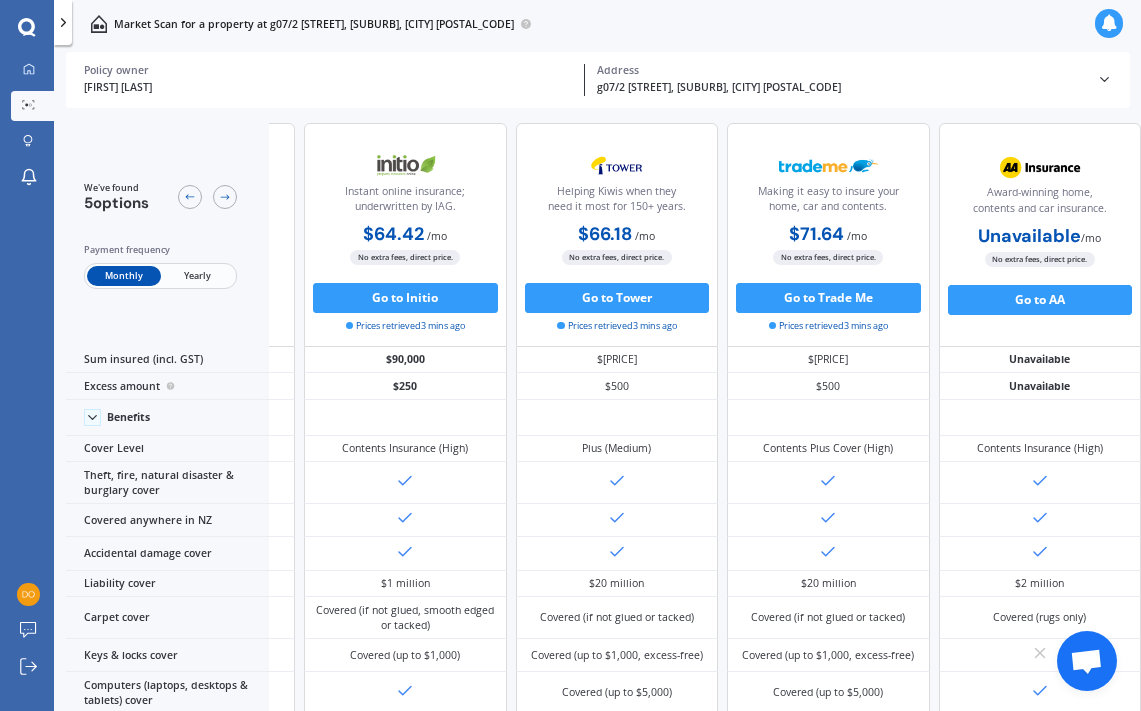 scroll, scrollTop: 0, scrollLeft: 244, axis: horizontal 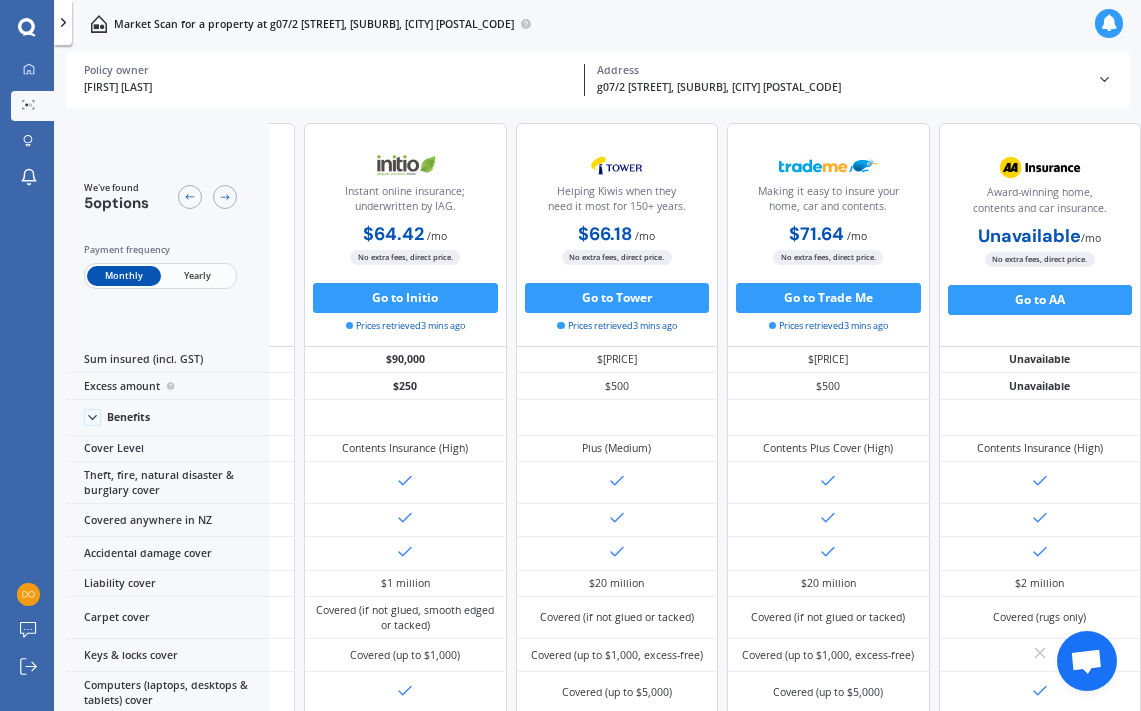 click at bounding box center (1109, 23) 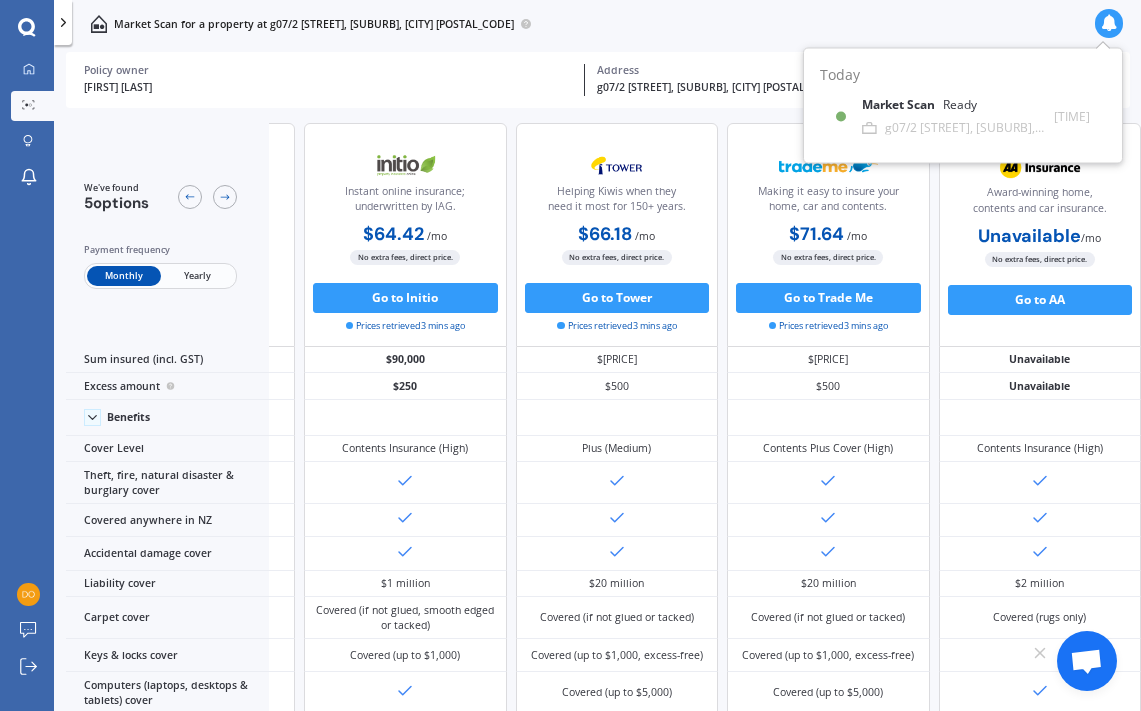 click on "Market Scan for a property at g07/2 [STREET], [SUBURB], [CITY] [POSTAL_CODE]" at bounding box center (597, 24) 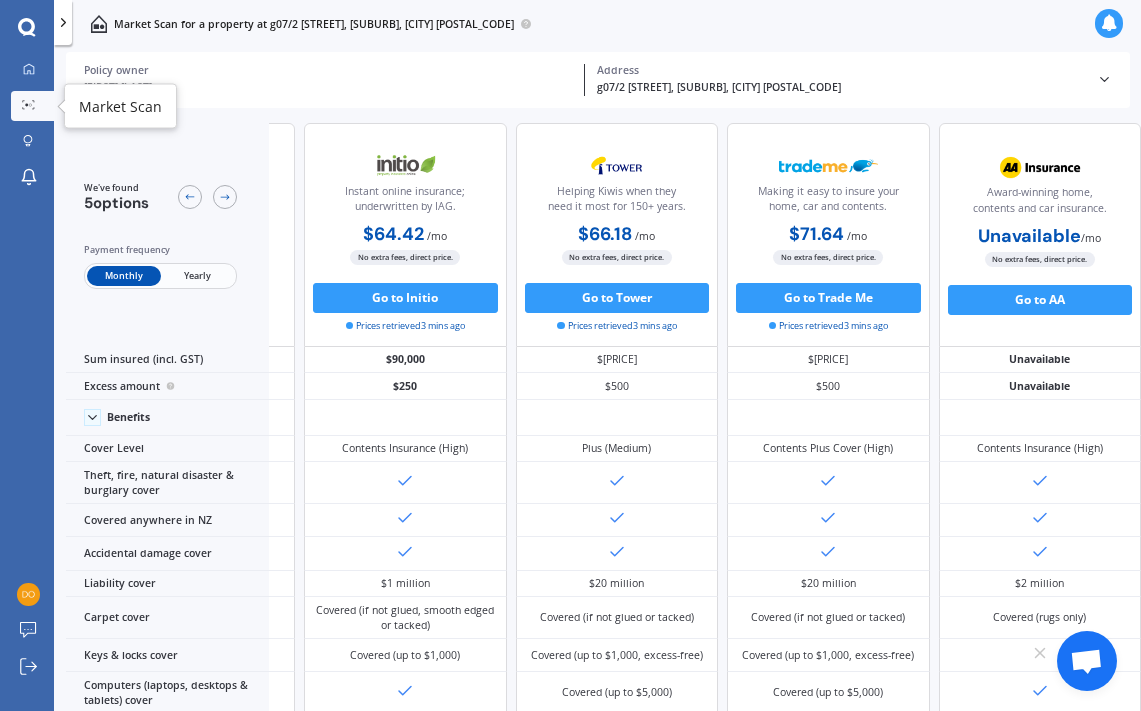 click 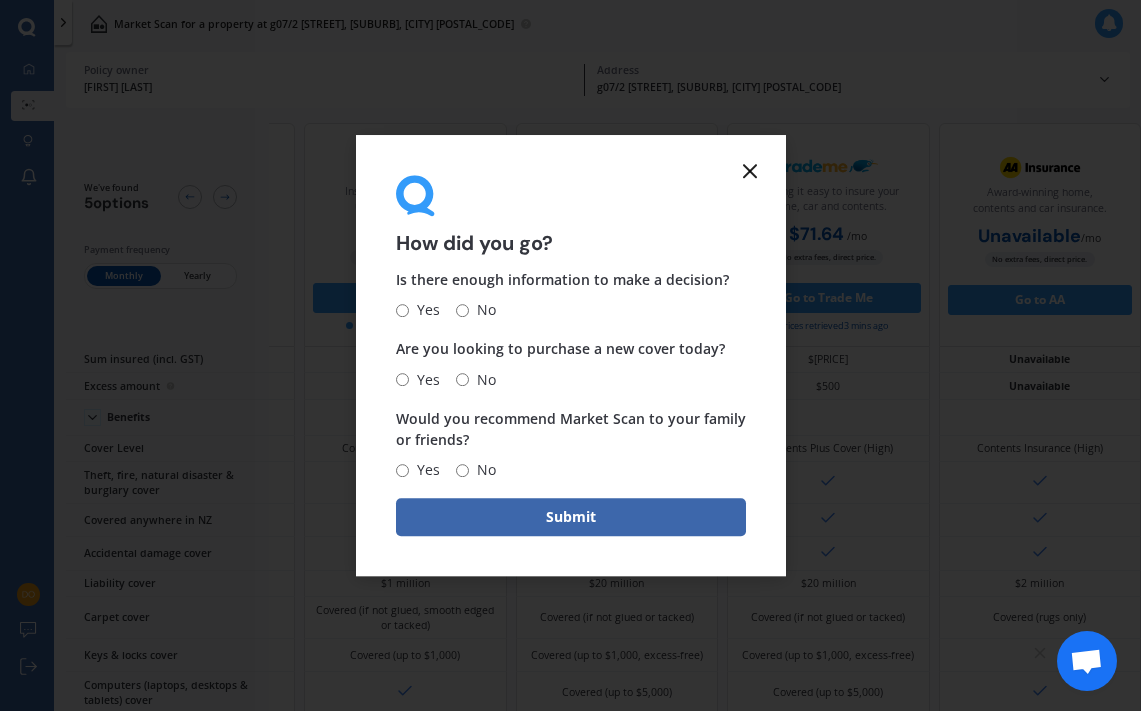 click on "Yes" at bounding box center [424, 311] 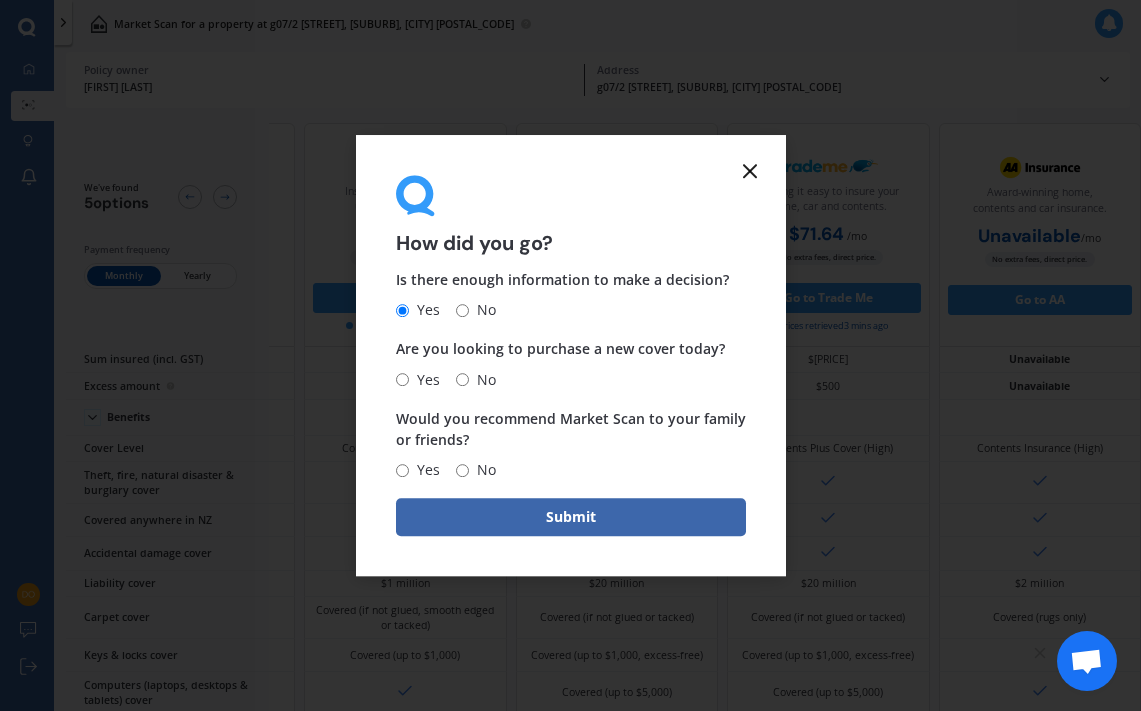 click on "Yes" at bounding box center [424, 470] 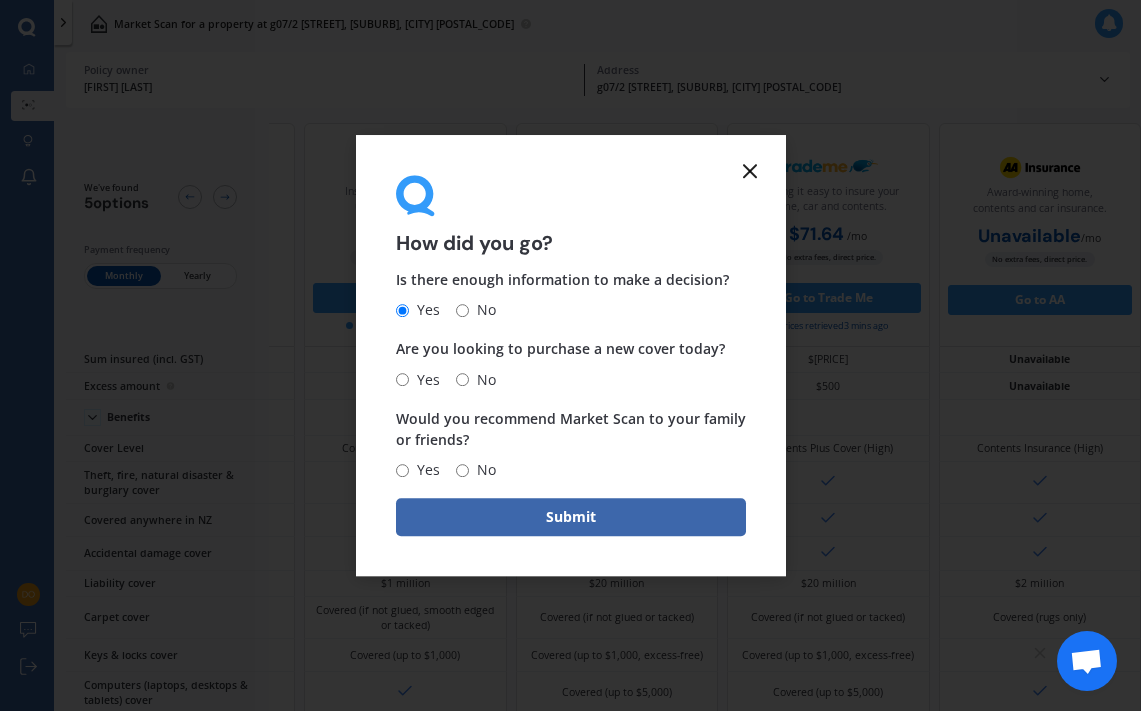 click on "Yes" at bounding box center [402, 470] 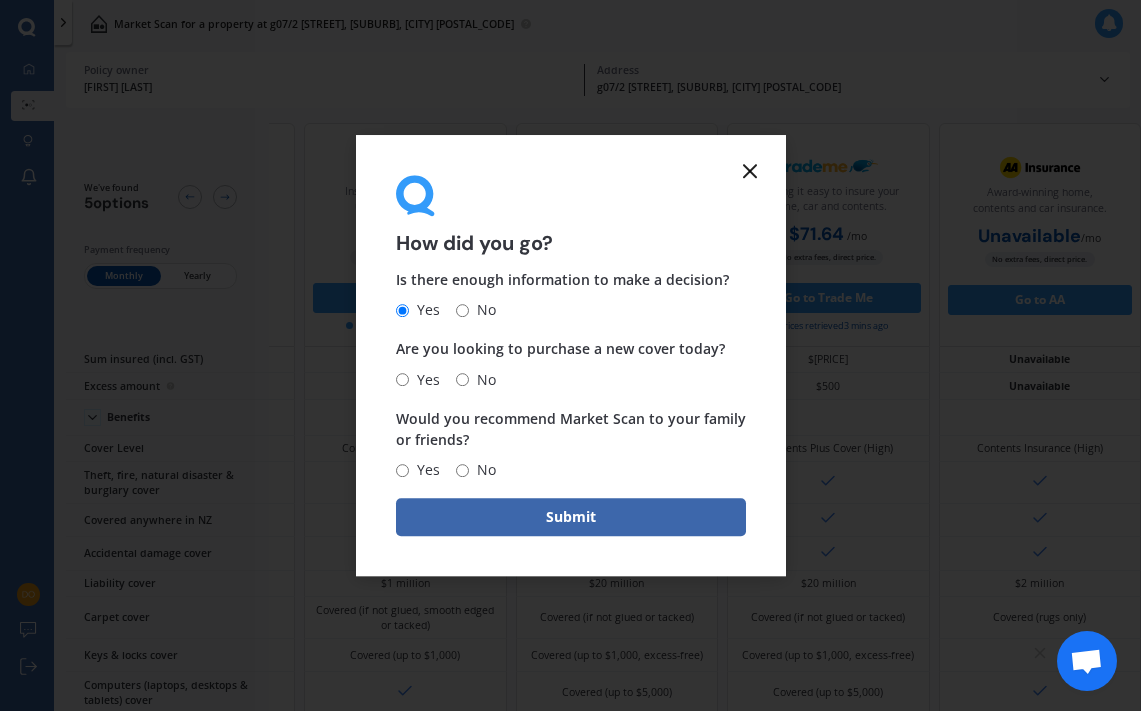 radio on "true" 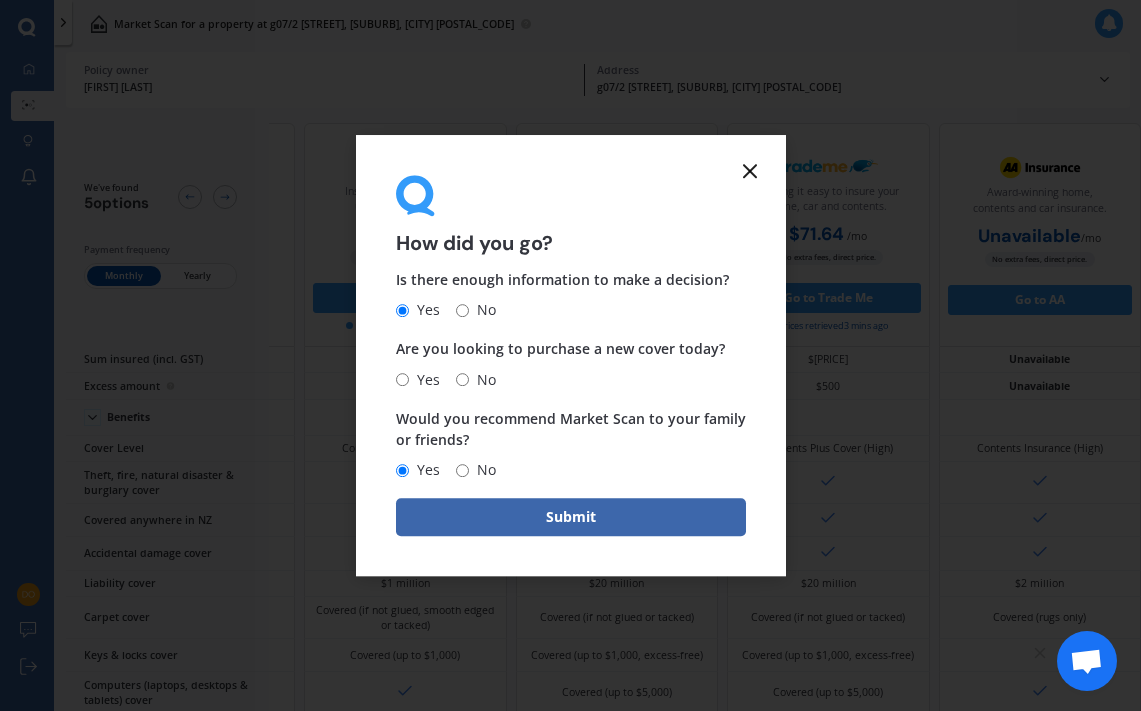 click on "Yes" at bounding box center [424, 380] 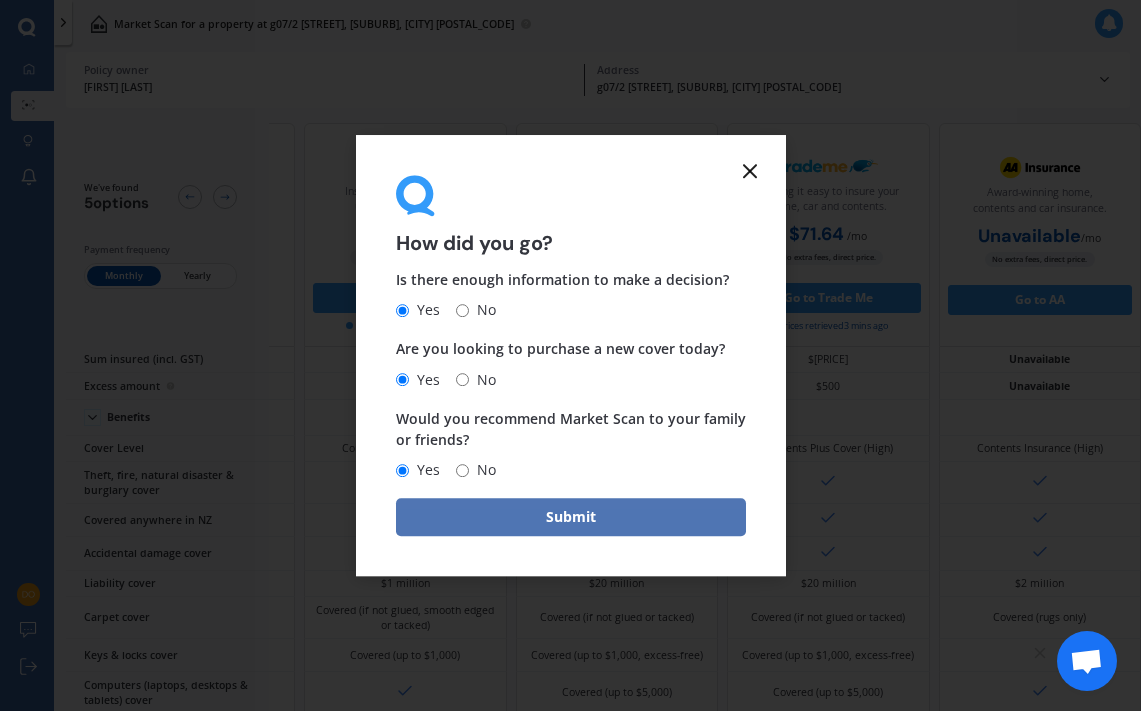 click on "Submit" at bounding box center [571, 517] 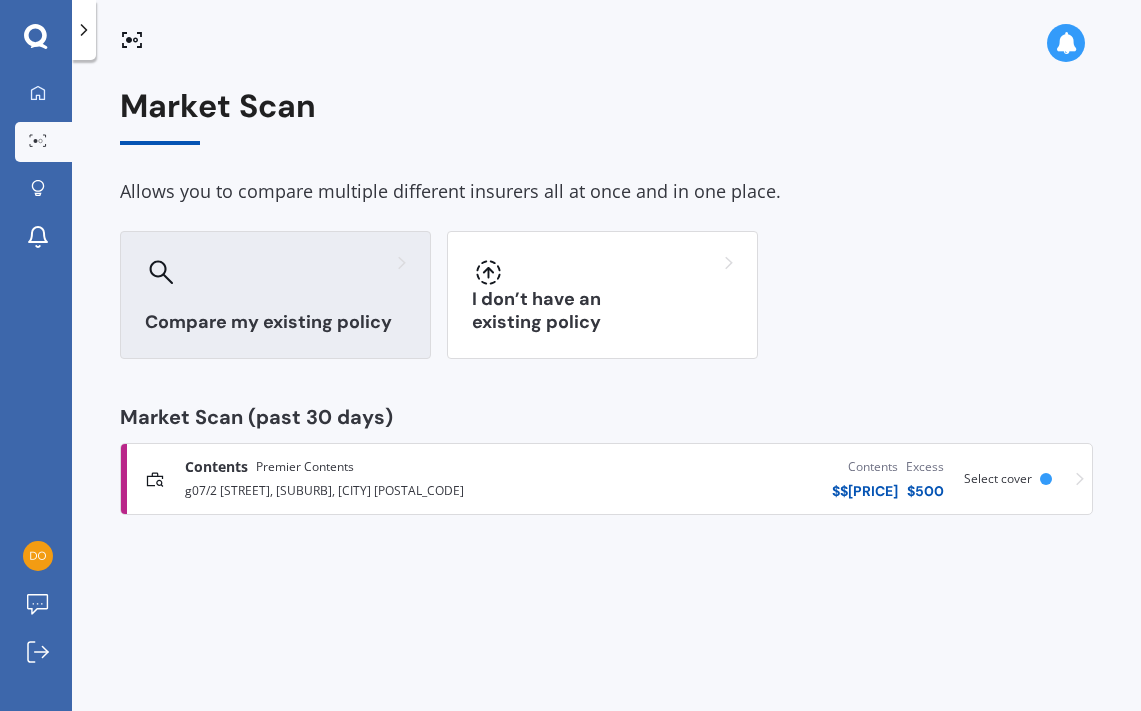 click on "Compare my existing policy" at bounding box center [275, 322] 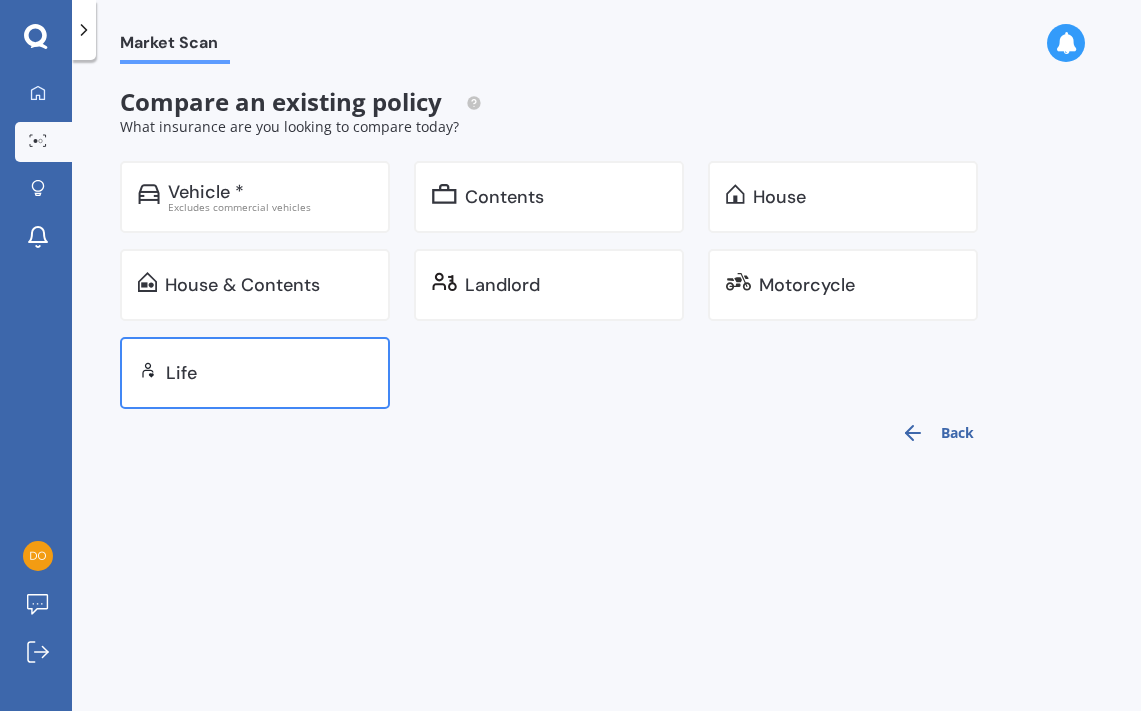 click on "Life" at bounding box center [269, 373] 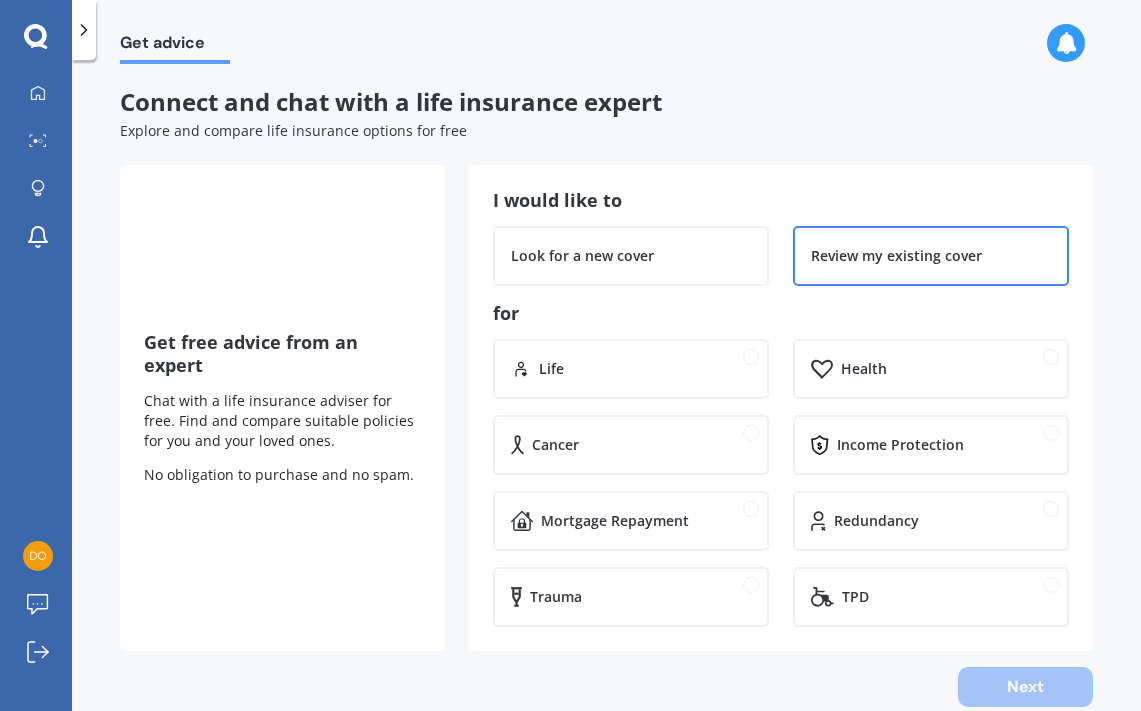 click on "Review my existing cover" at bounding box center (896, 256) 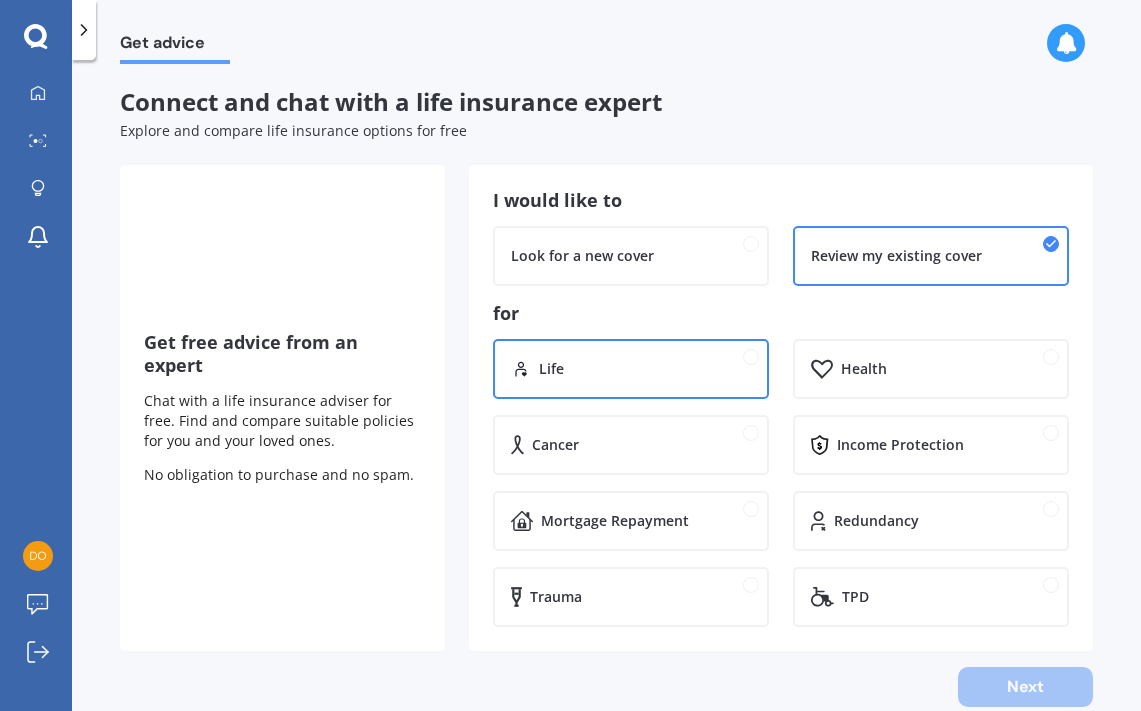click on "Life" at bounding box center [631, 369] 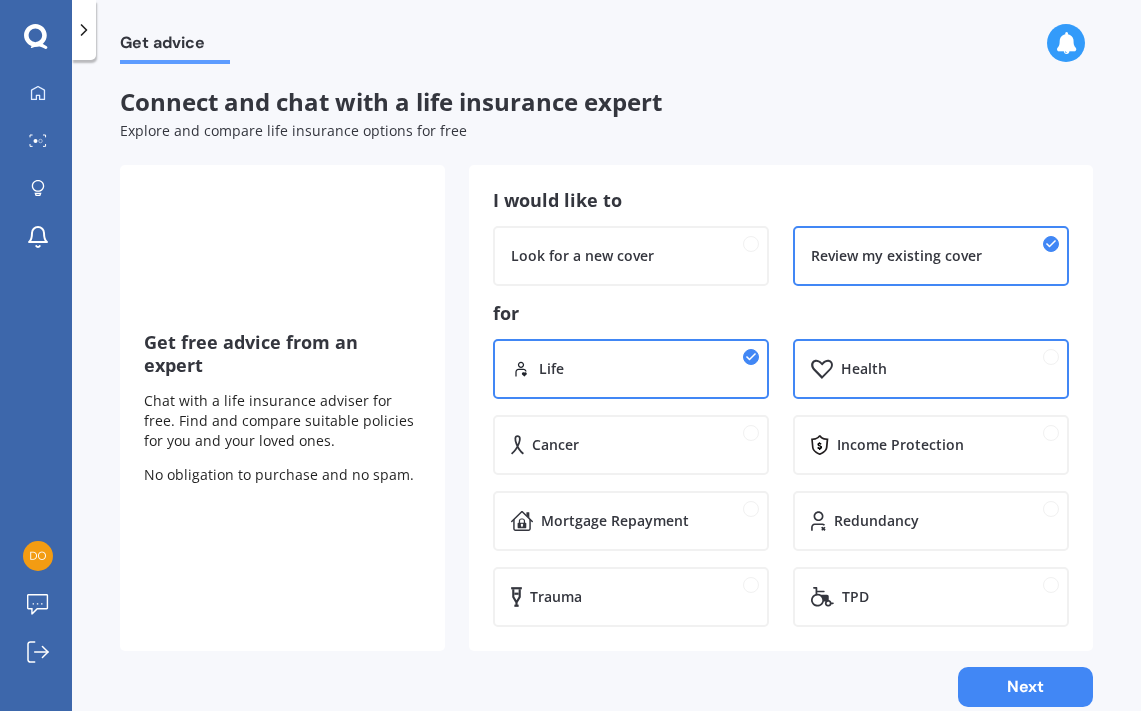 click on "Health" at bounding box center (946, 369) 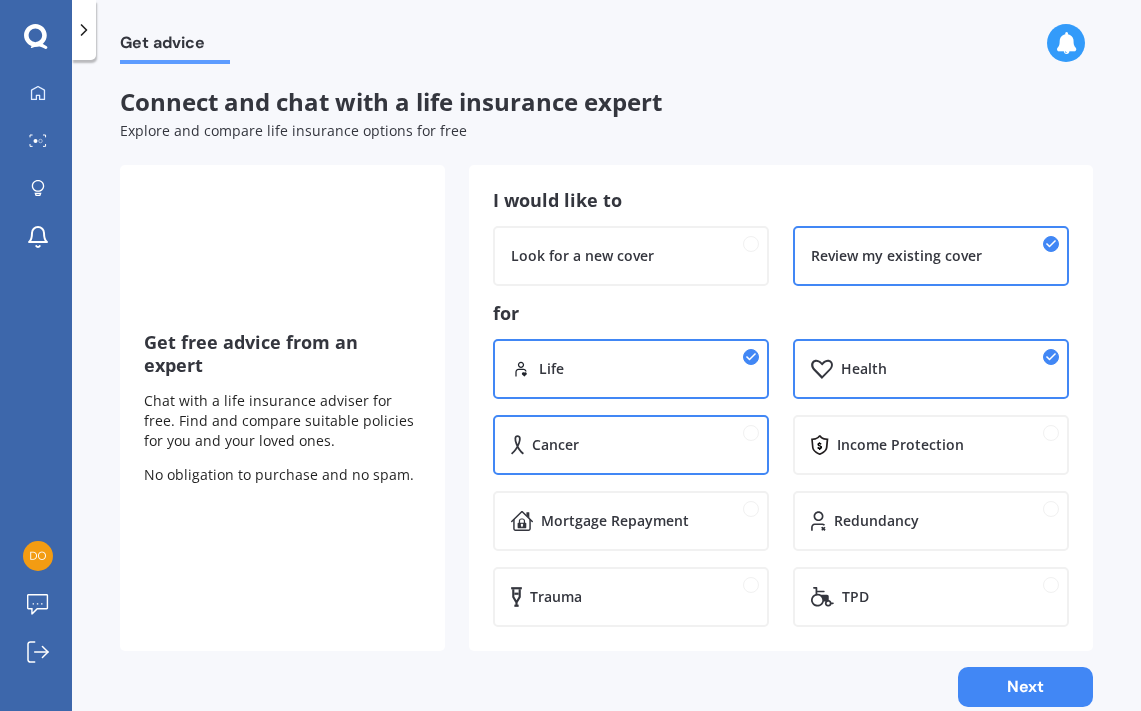 click on "Cancer" at bounding box center [631, 445] 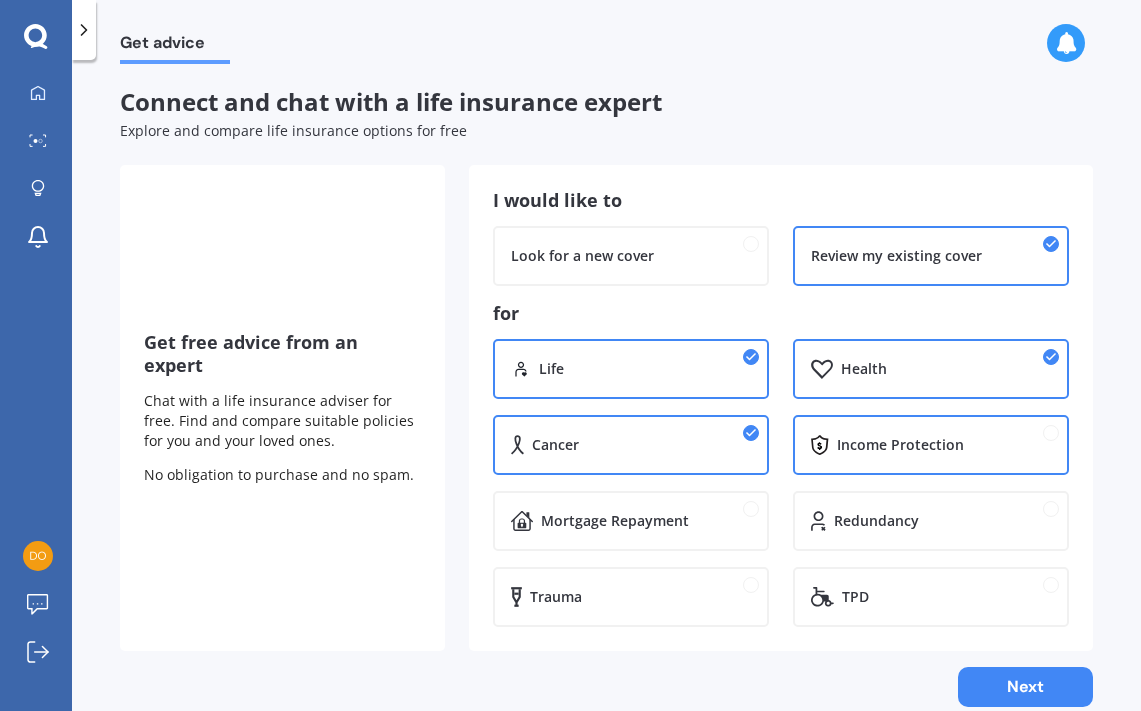 click on "Income Protection" at bounding box center [900, 445] 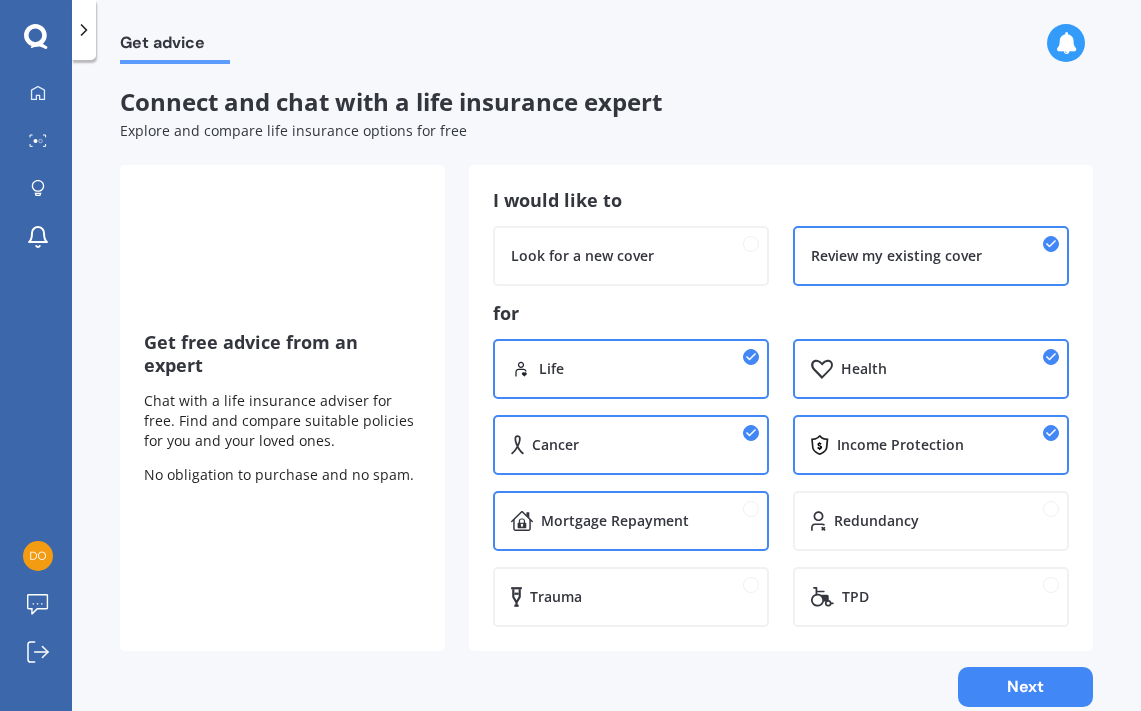click on "Mortgage Repayment" at bounding box center [646, 521] 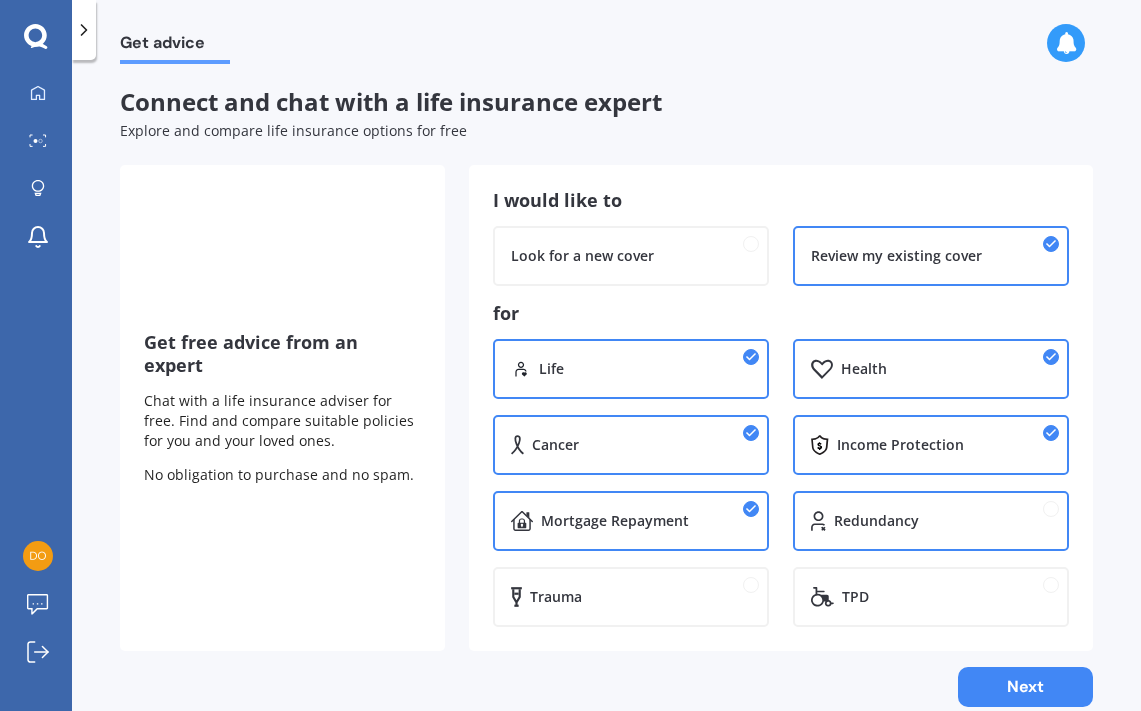click on "Redundancy" at bounding box center [931, 521] 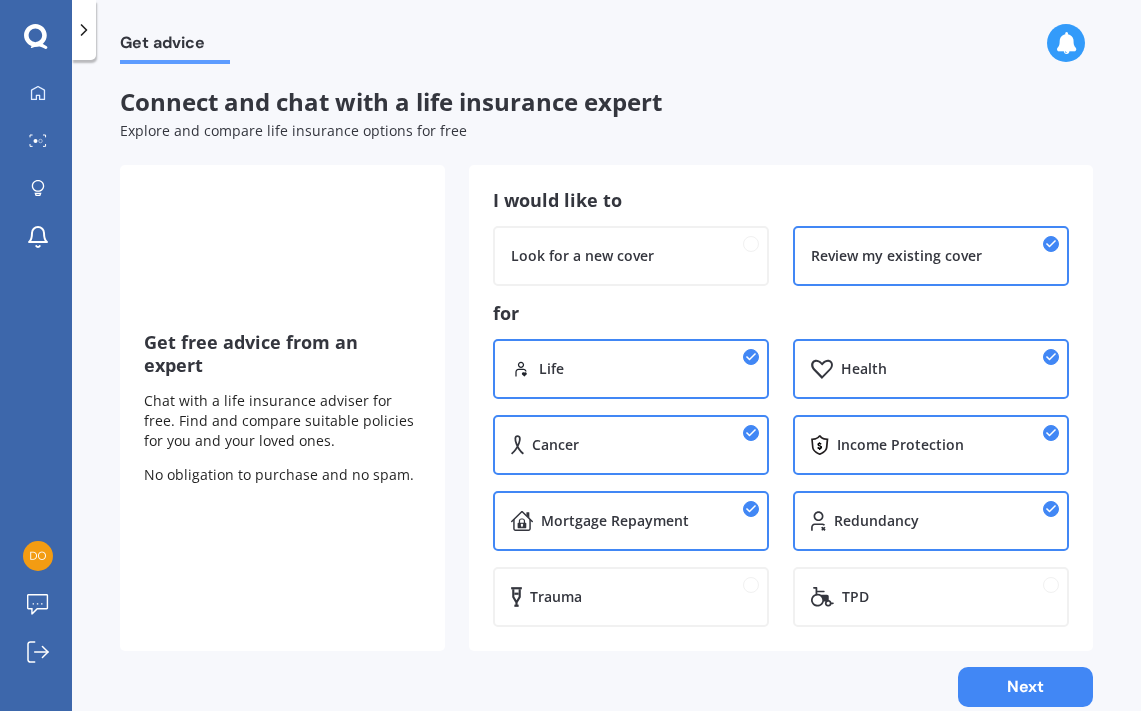 scroll, scrollTop: 32, scrollLeft: 0, axis: vertical 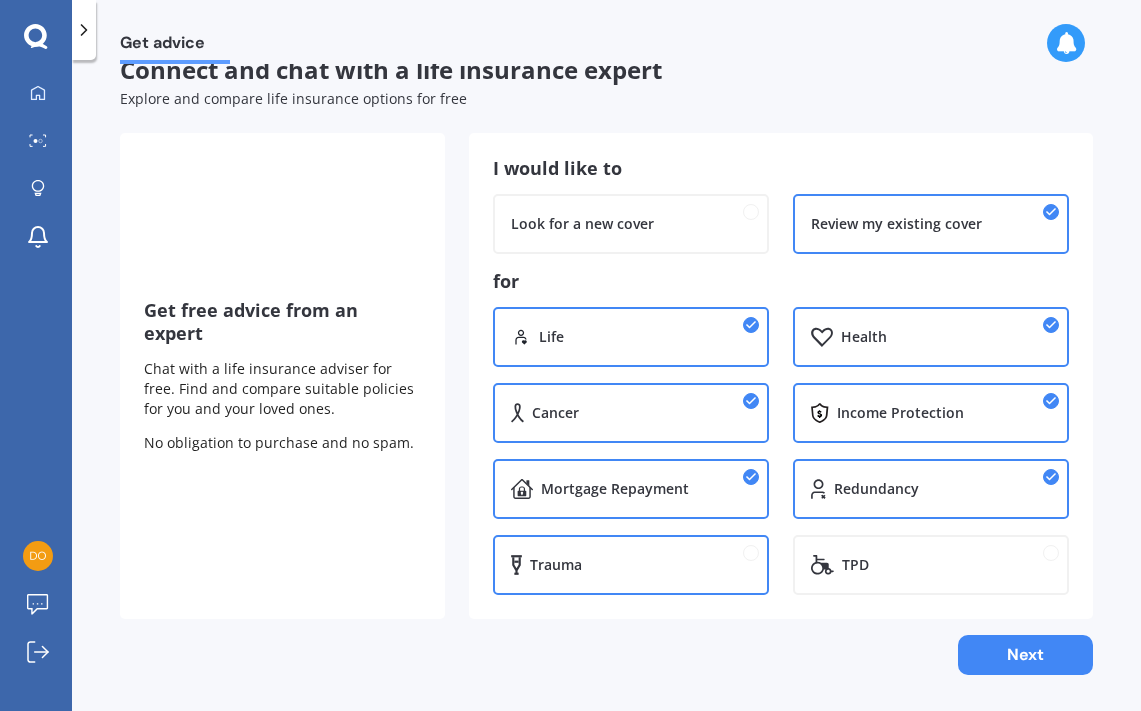 click on "Trauma" at bounding box center (631, 565) 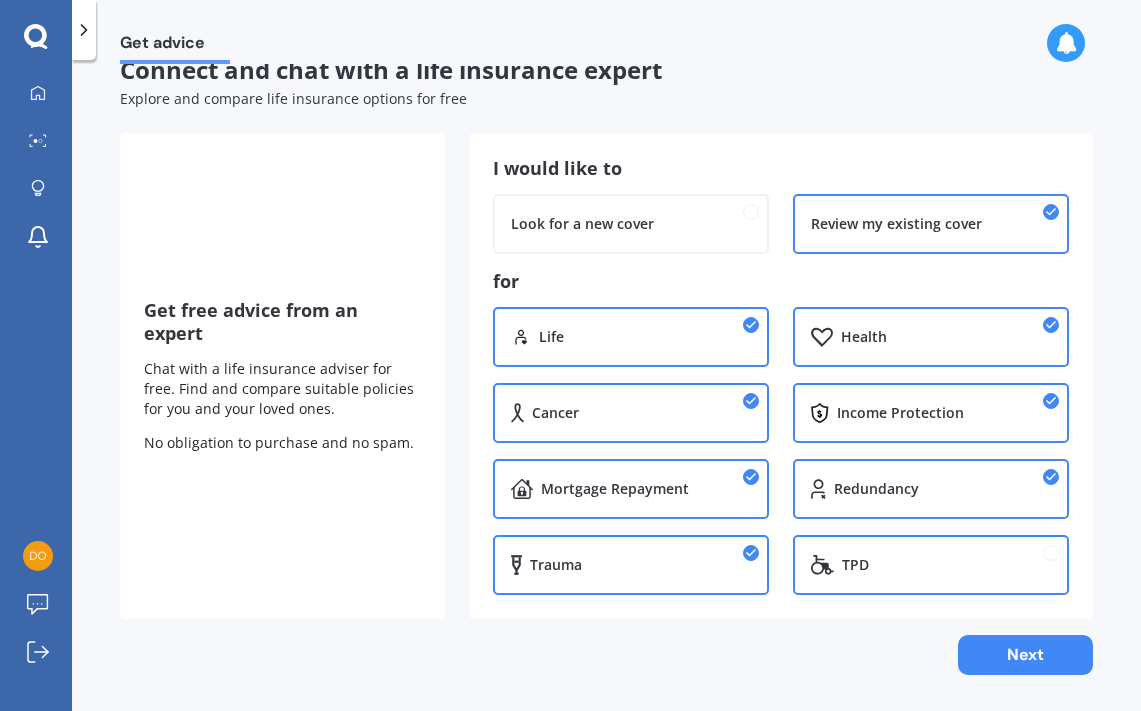 click on "TPD" at bounding box center [931, 565] 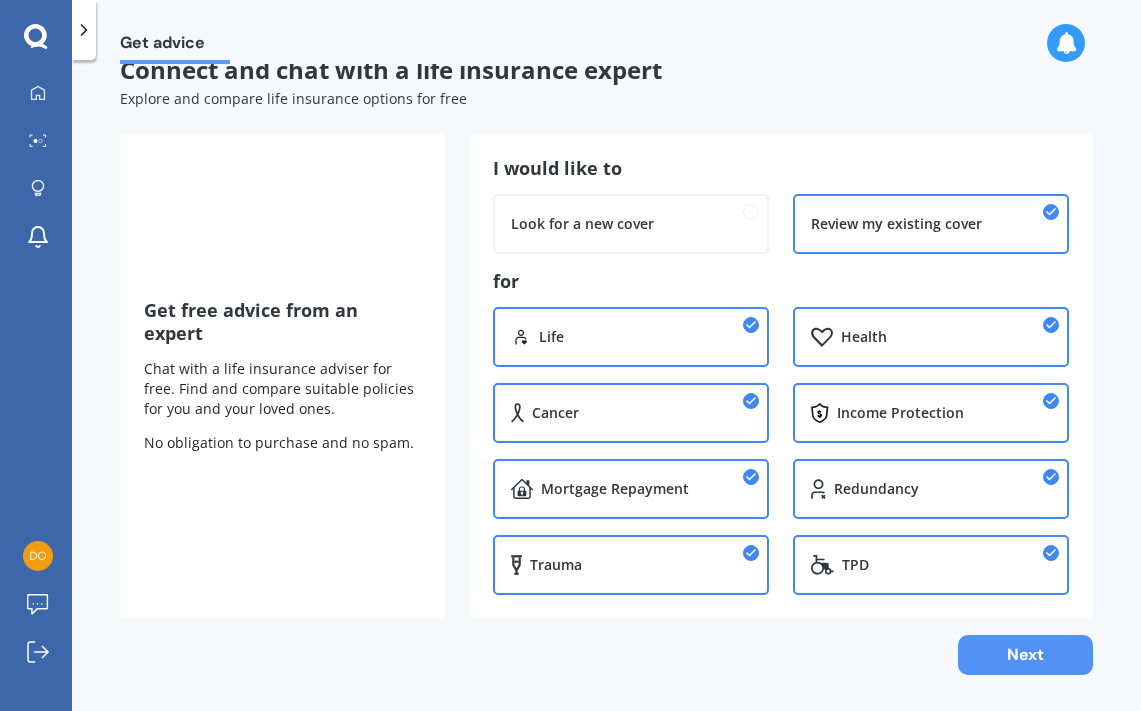 click on "Next" at bounding box center [1025, 655] 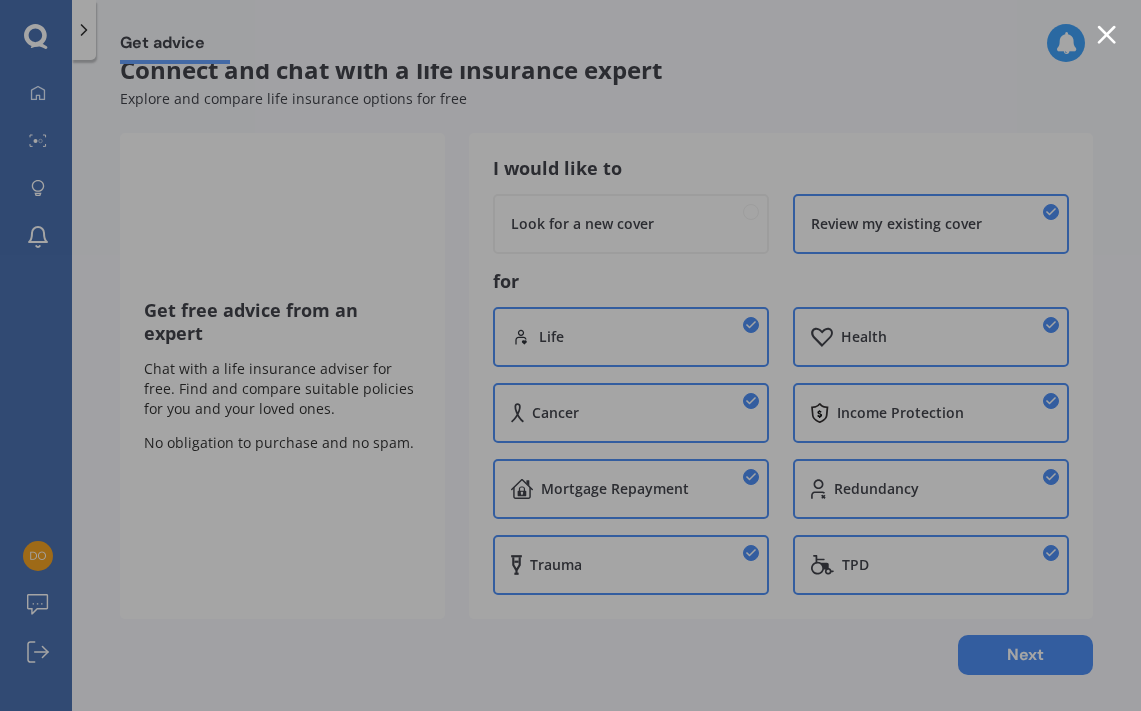 click at bounding box center [1106, 34] 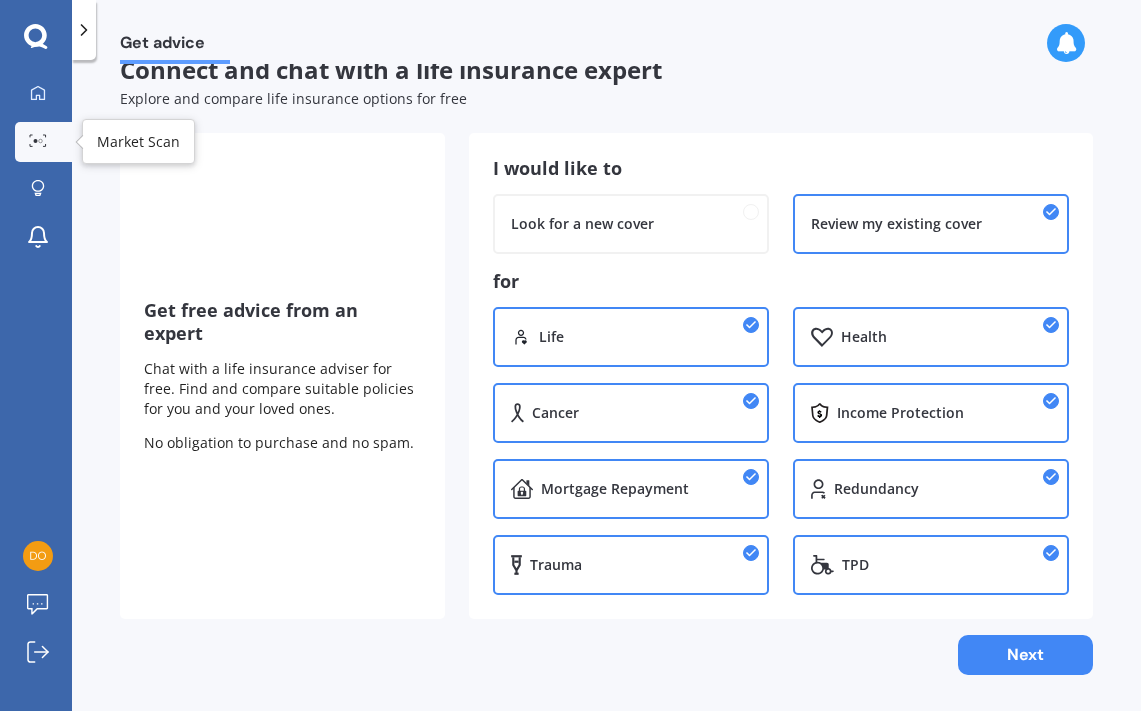 click at bounding box center (38, 141) 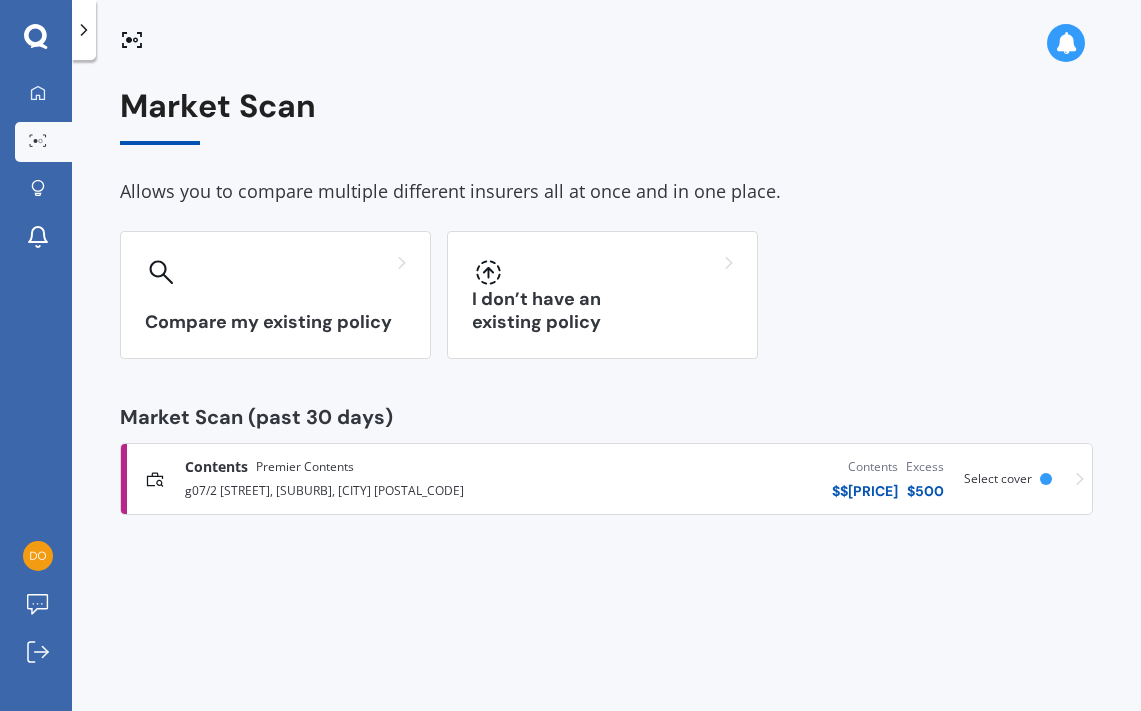 scroll, scrollTop: 0, scrollLeft: 0, axis: both 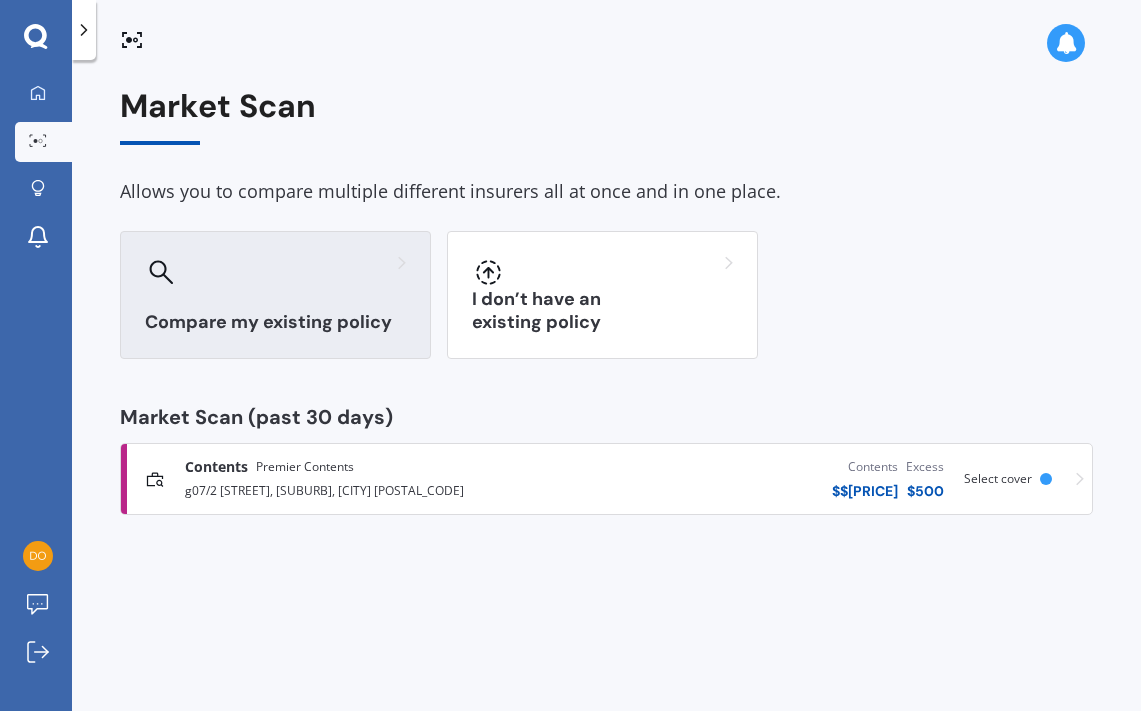 click on "Compare my existing policy" at bounding box center [275, 295] 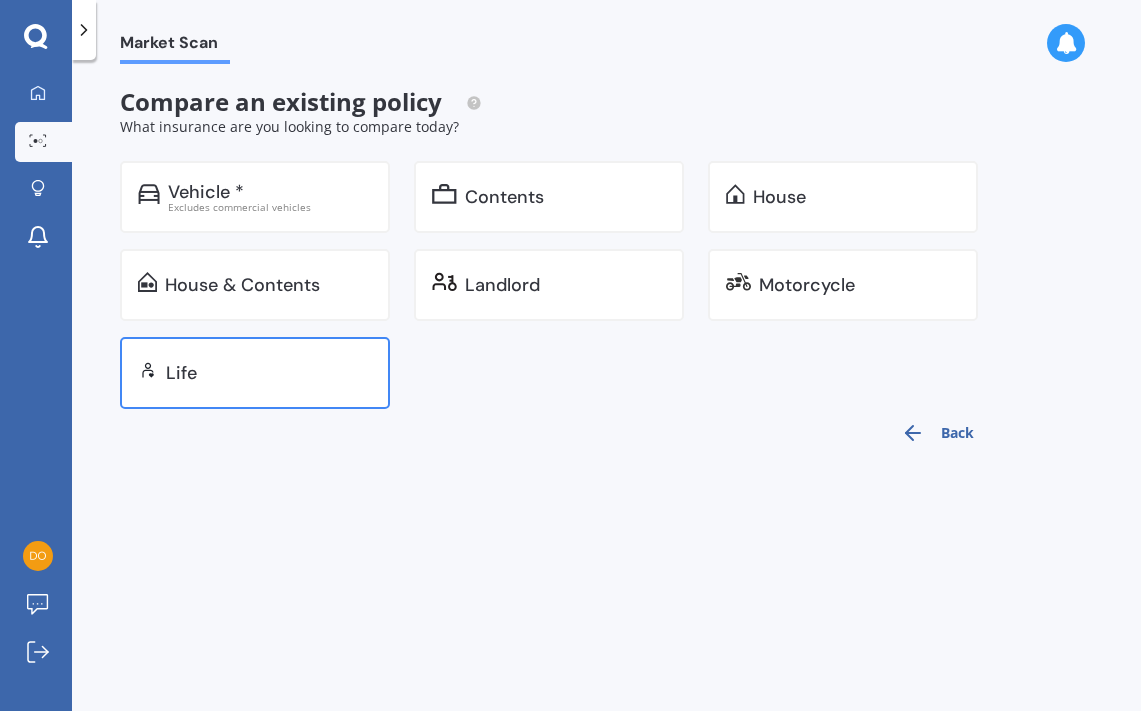 click on "Life" at bounding box center [269, 373] 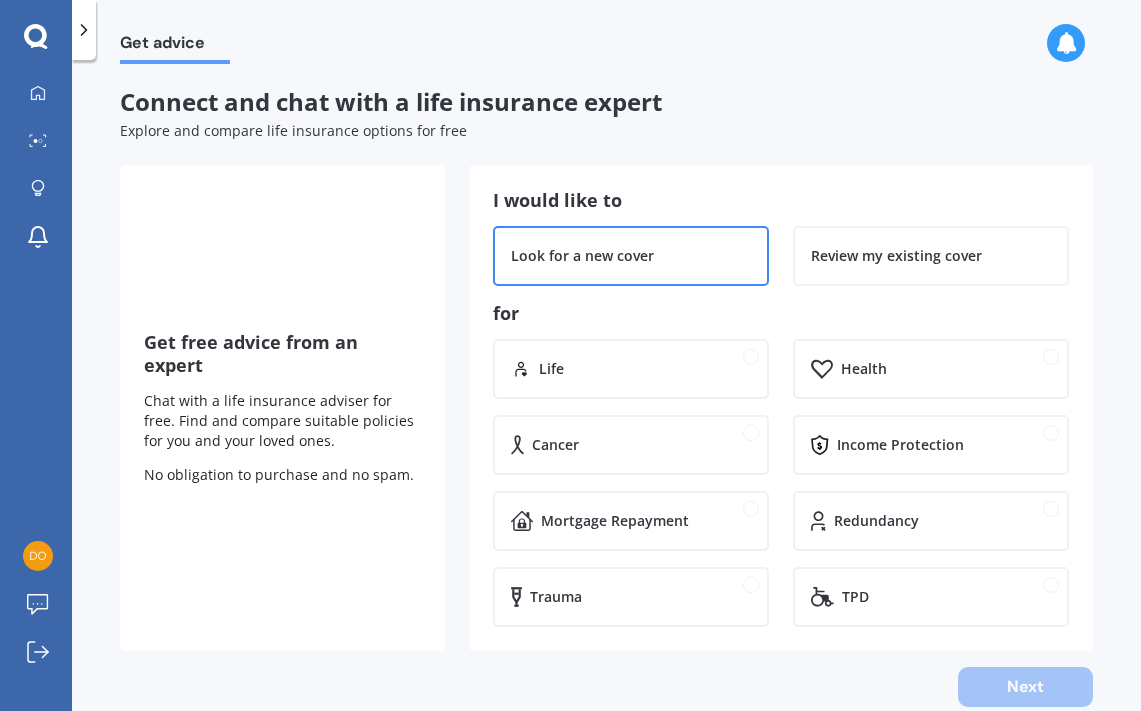 click on "Look for a new cover" at bounding box center (631, 256) 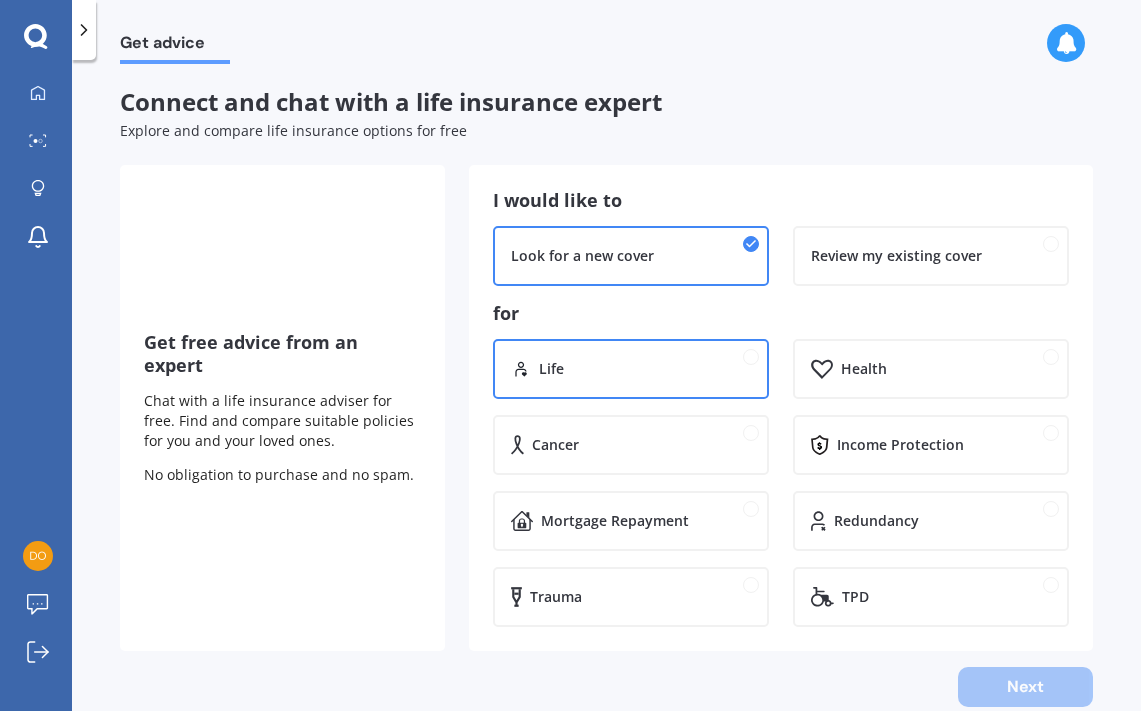 click on "Life" at bounding box center [631, 369] 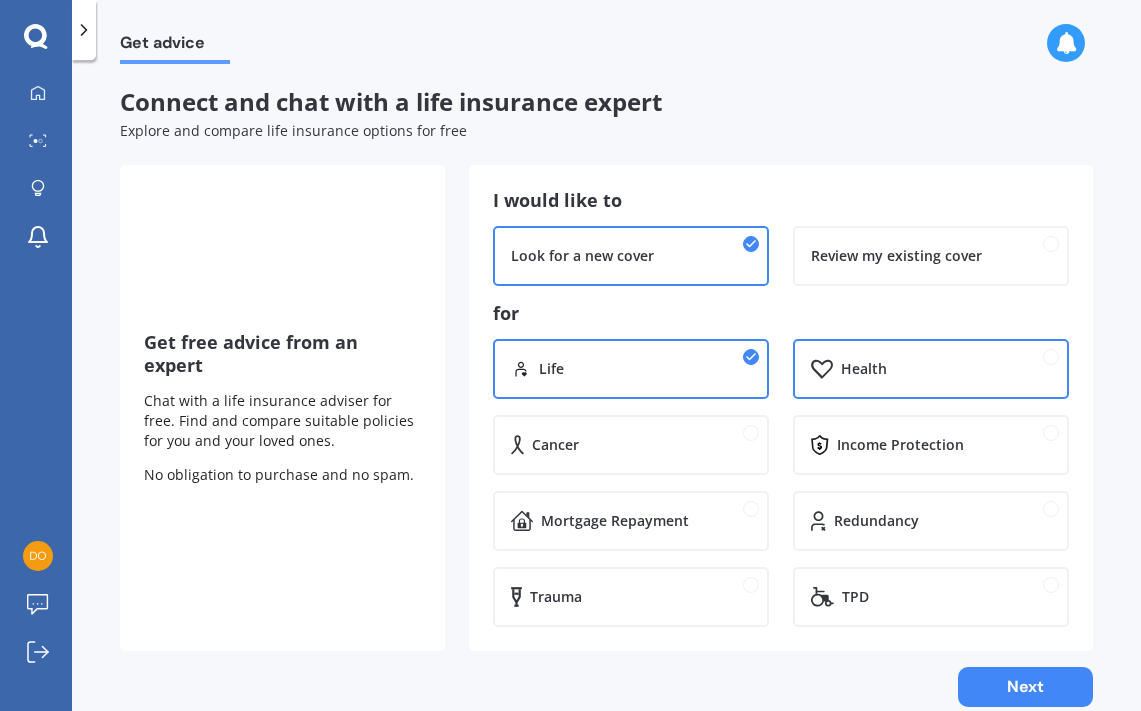 click on "Health" at bounding box center [946, 369] 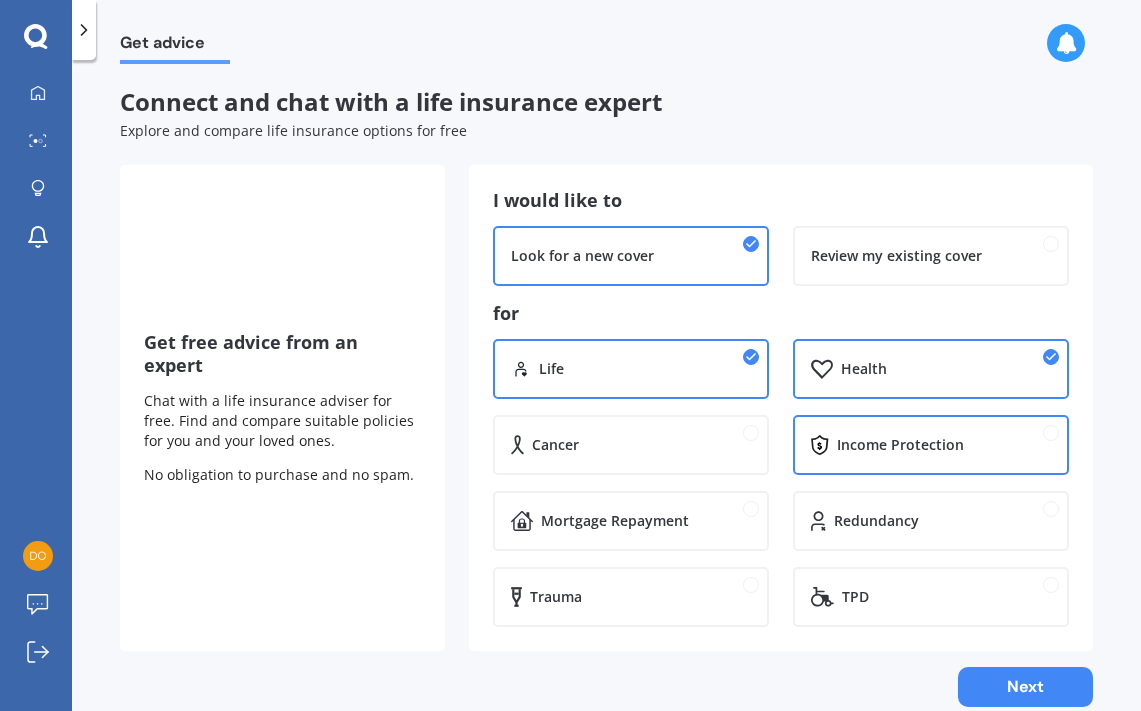 click on "Income Protection" at bounding box center (900, 445) 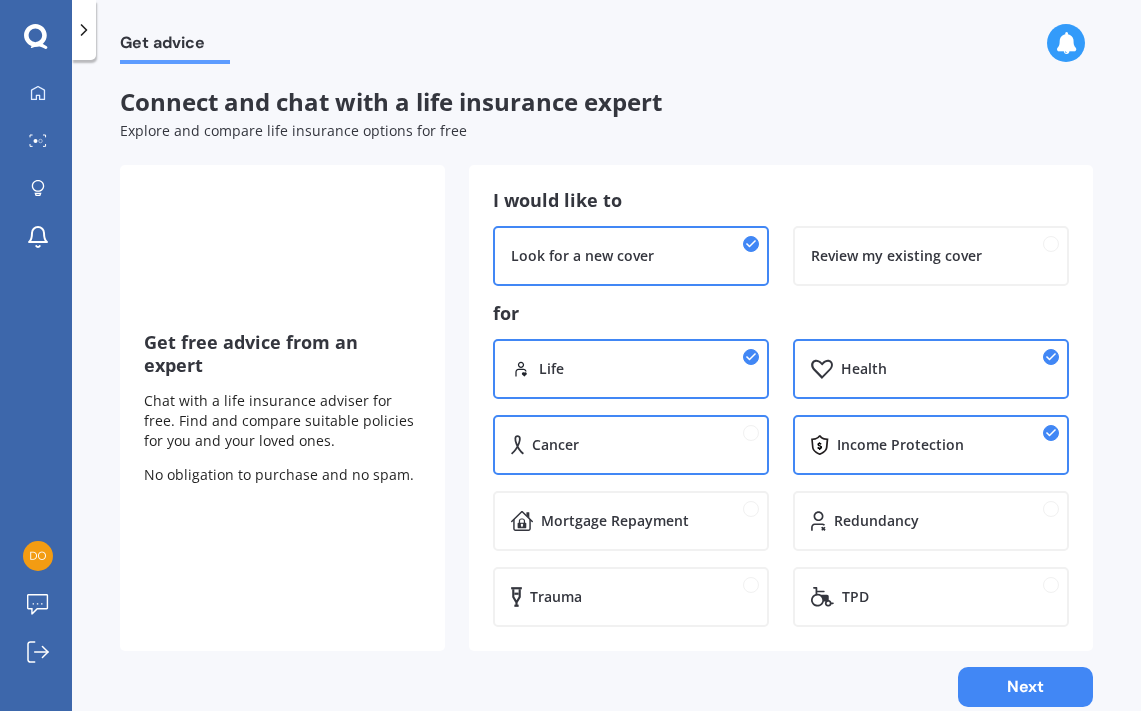 click on "Cancer" at bounding box center [641, 445] 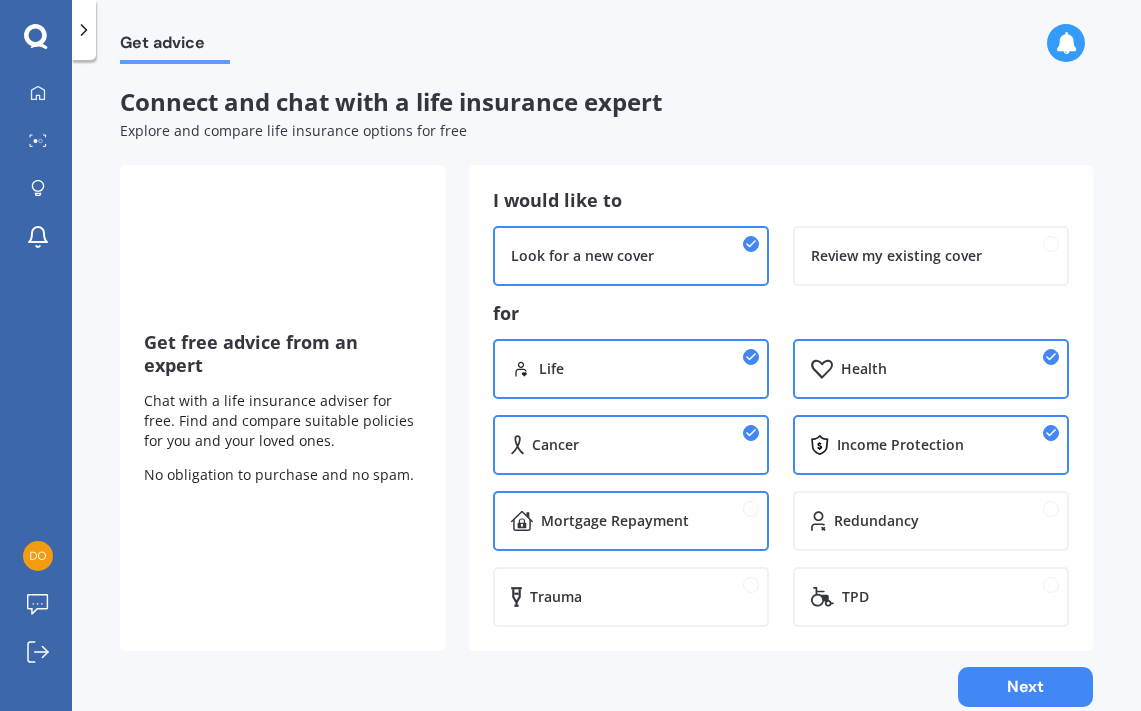 click on "Mortgage Repayment" at bounding box center (646, 521) 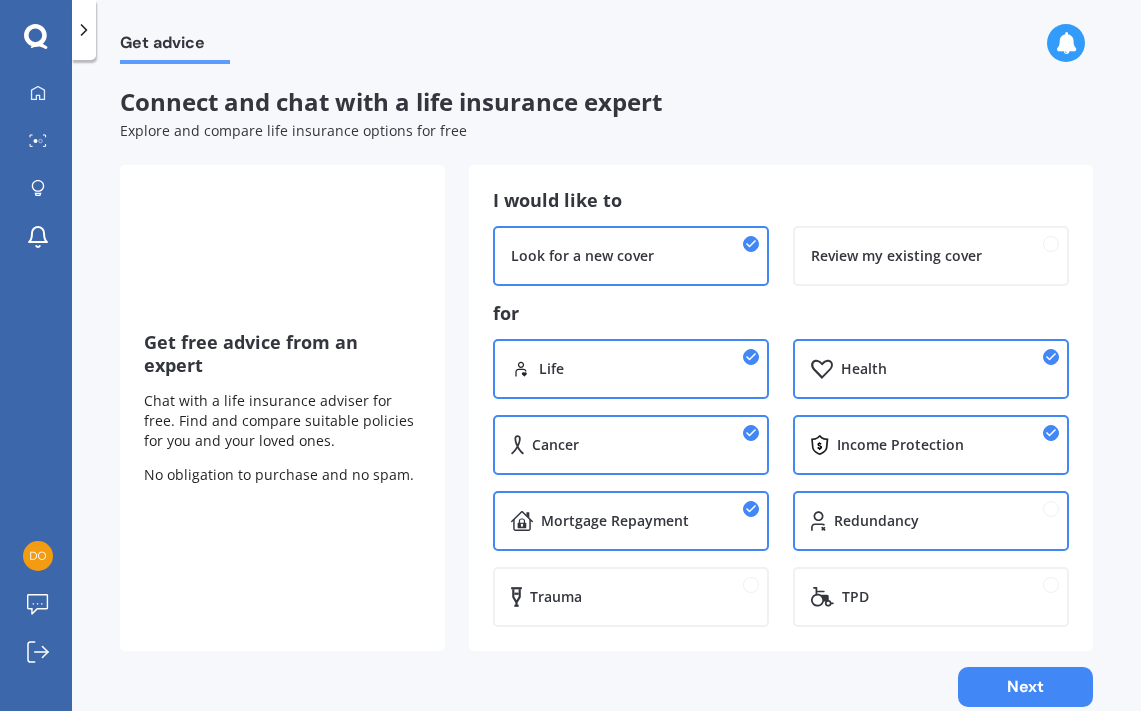 click on "Redundancy" at bounding box center (931, 521) 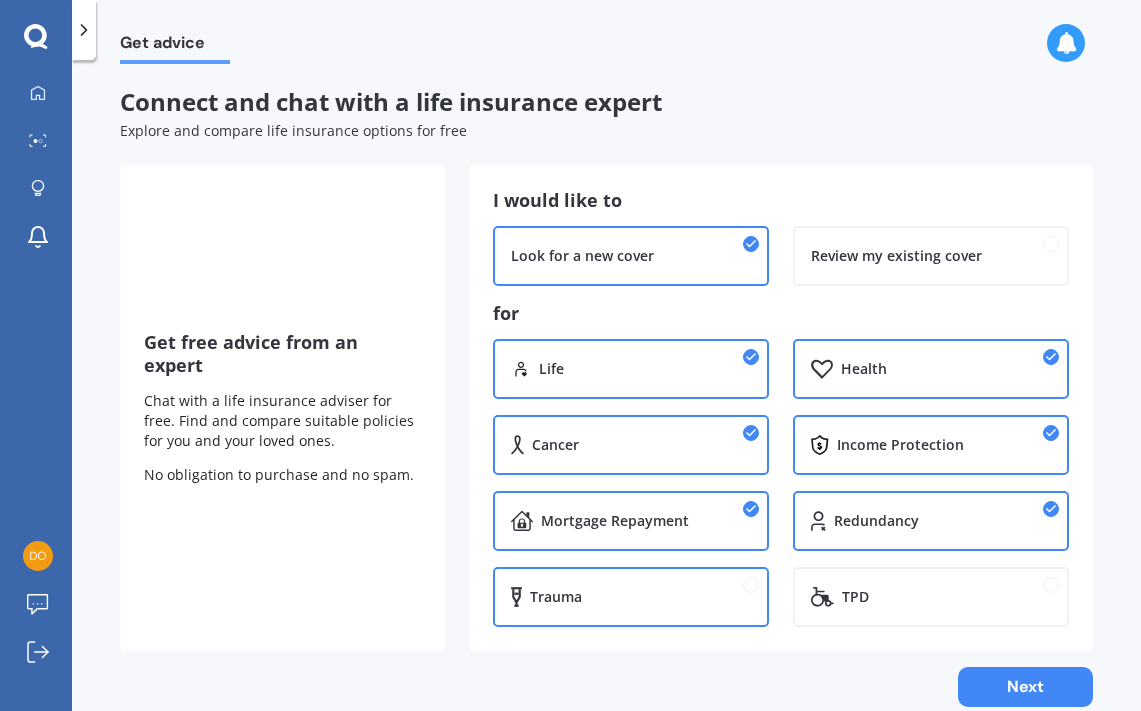click on "Trauma" at bounding box center [631, 597] 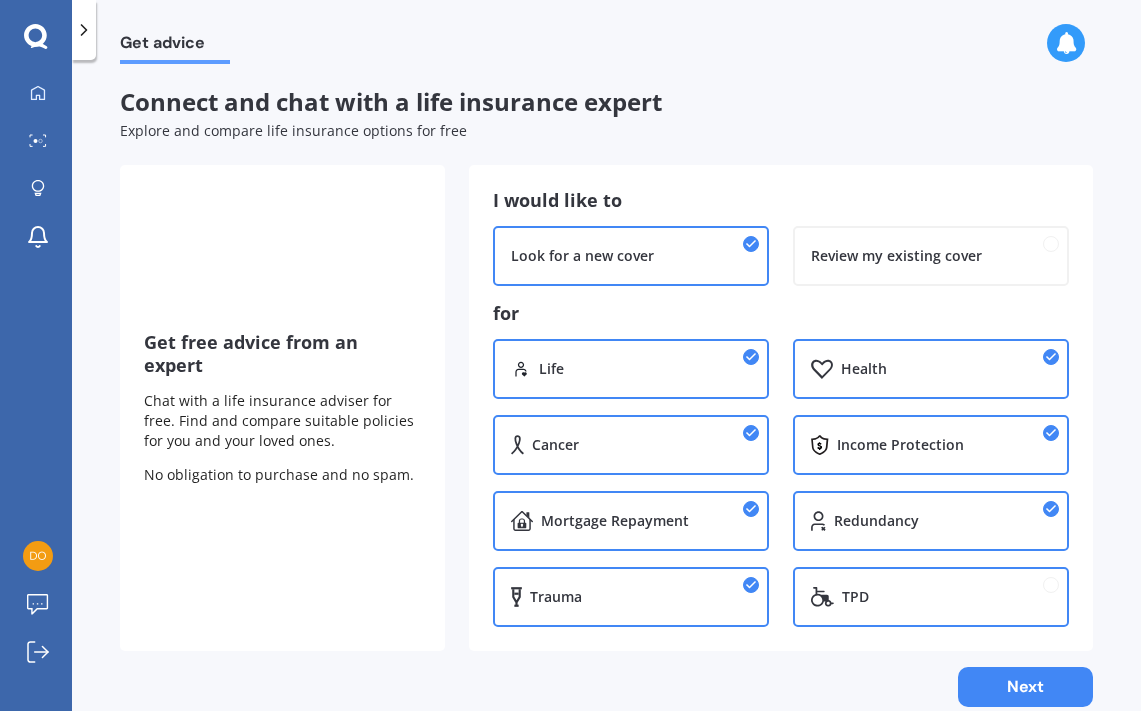 click on "TPD" at bounding box center [946, 597] 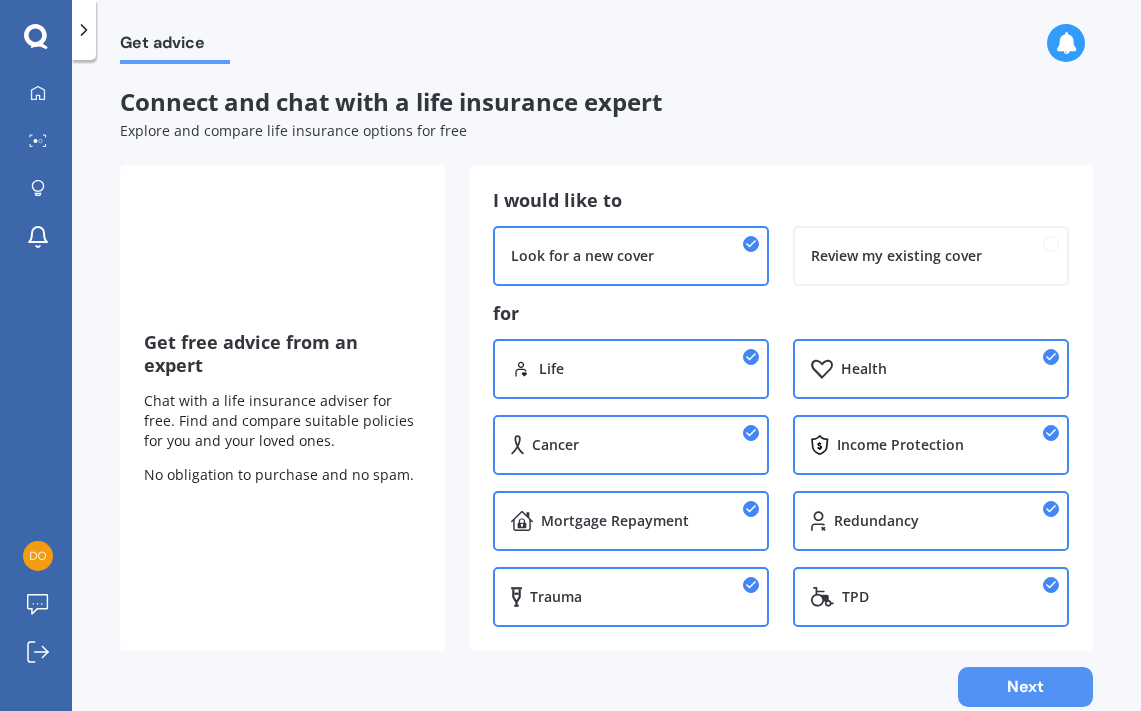 click on "Next" at bounding box center (1025, 687) 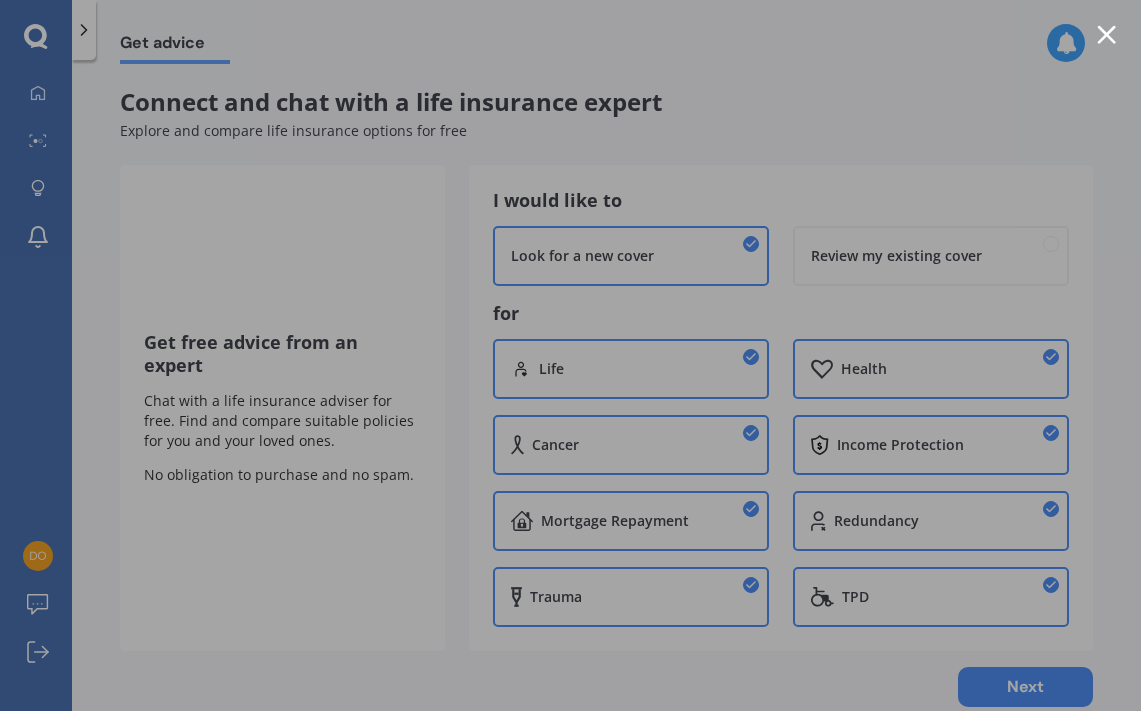 click at bounding box center (1106, 34) 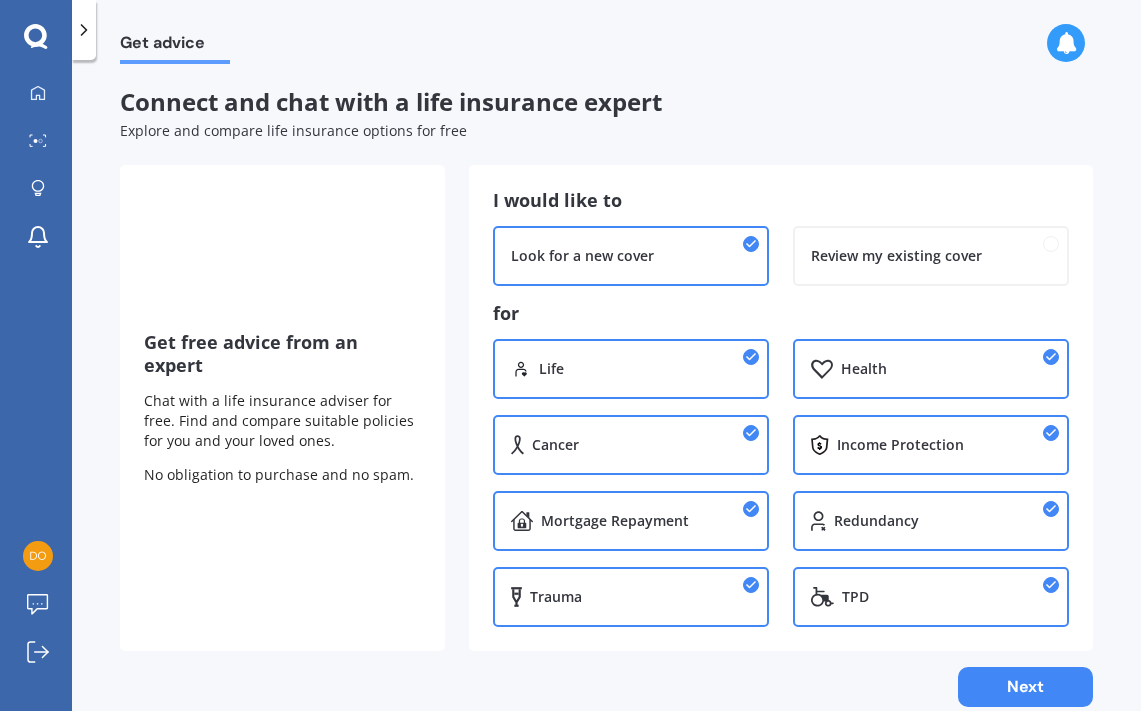 click on "Cancer" at bounding box center [641, 445] 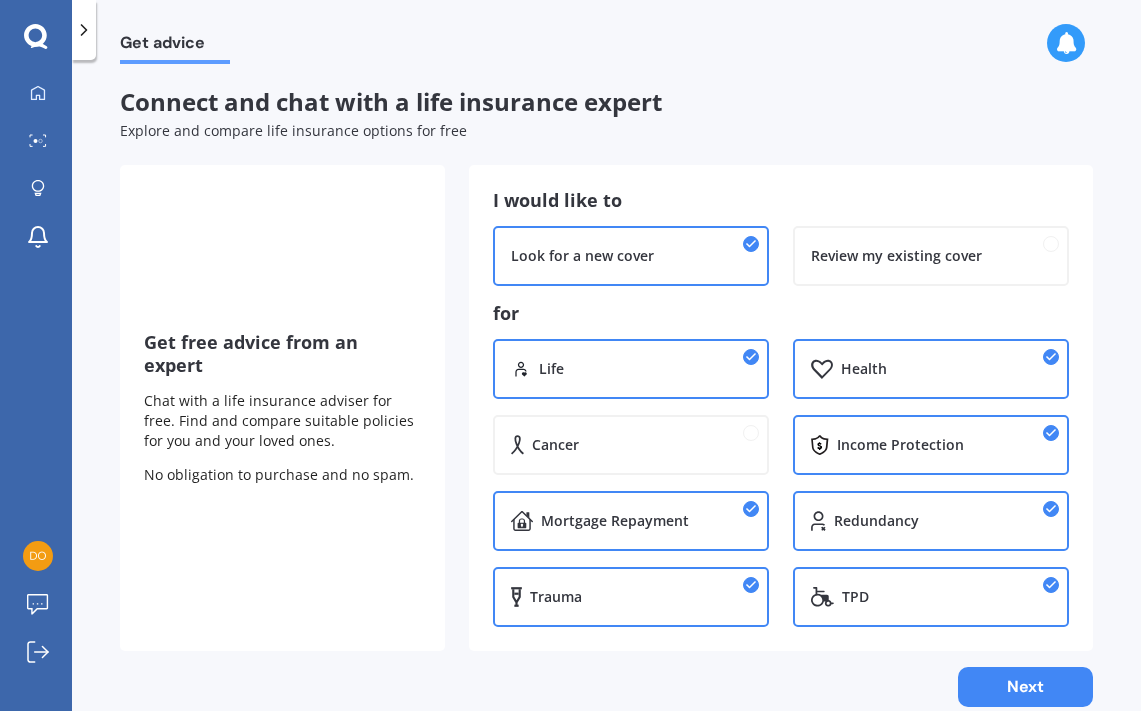 click on "Mortgage Repayment" at bounding box center (631, 521) 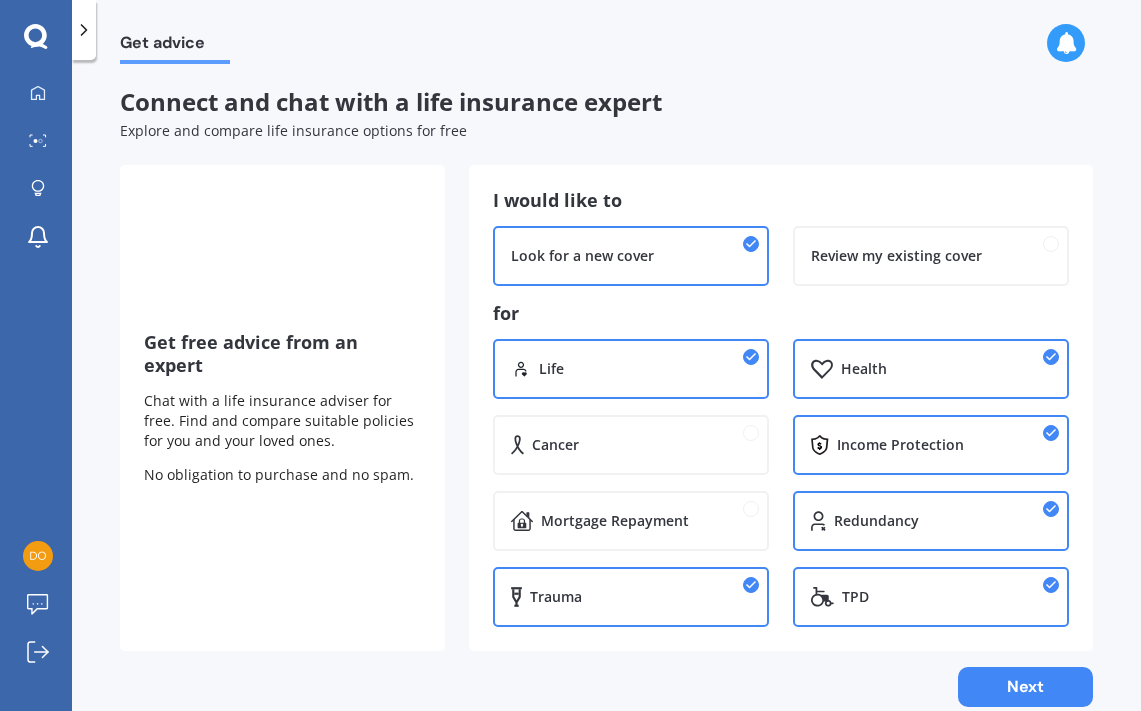 click on "Trauma" at bounding box center (631, 597) 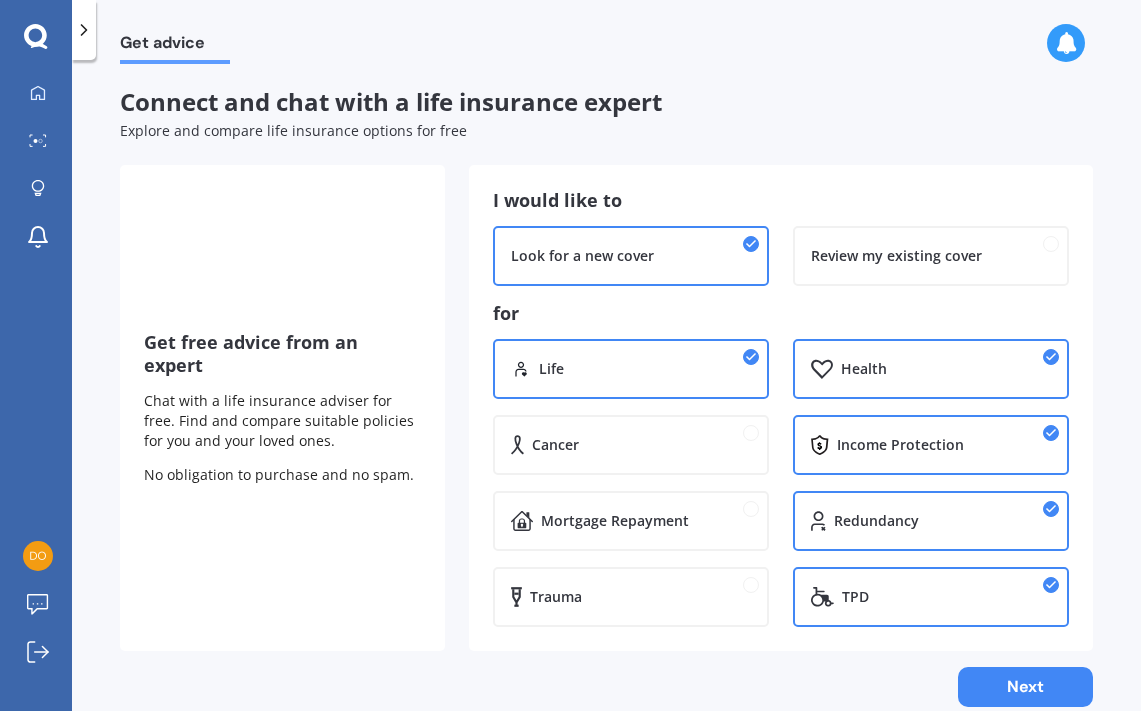 click on "TPD" at bounding box center (931, 597) 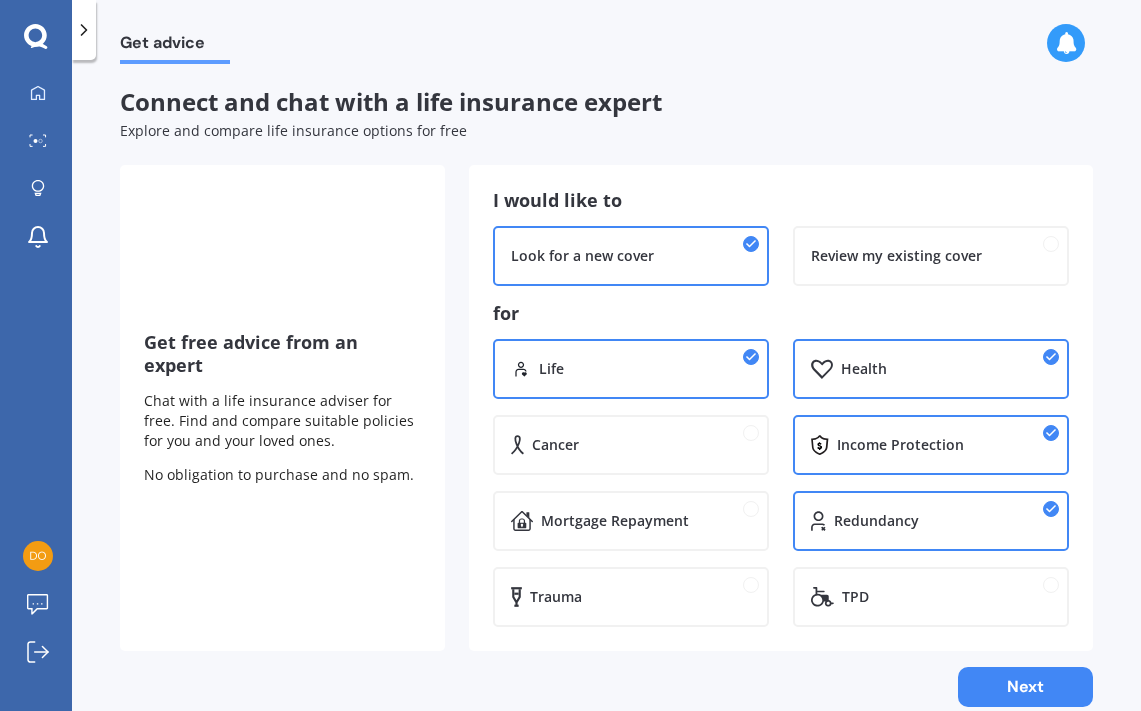 click on "Redundancy" at bounding box center [876, 521] 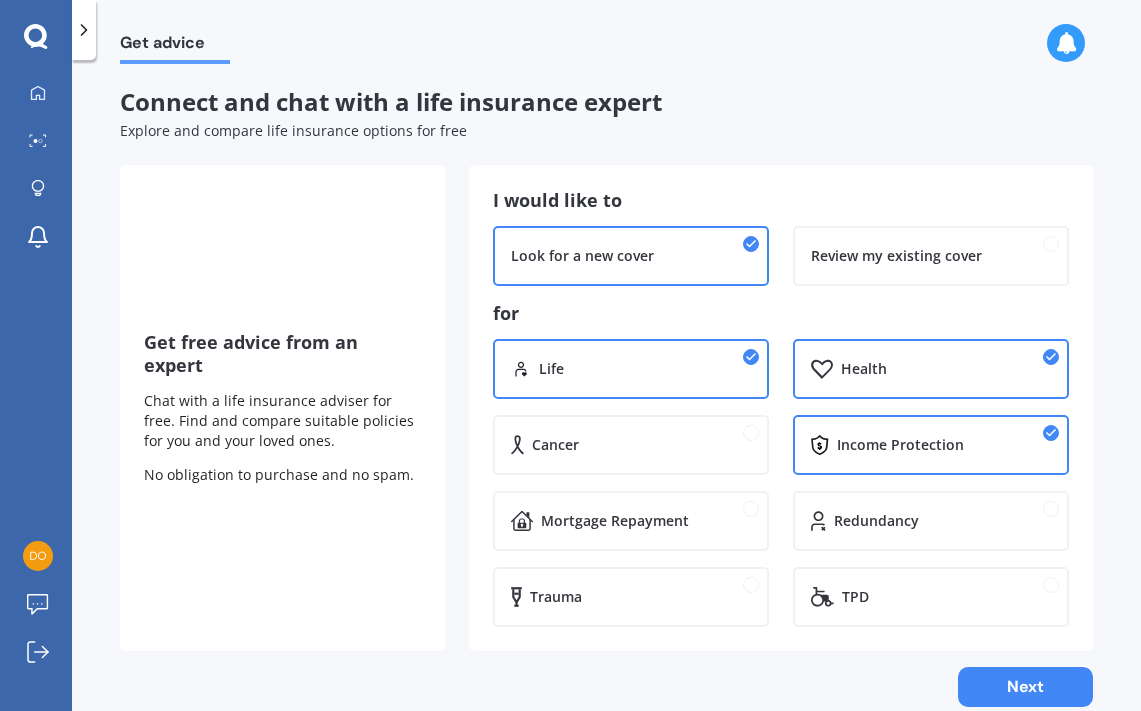 click on "Income Protection" at bounding box center [900, 445] 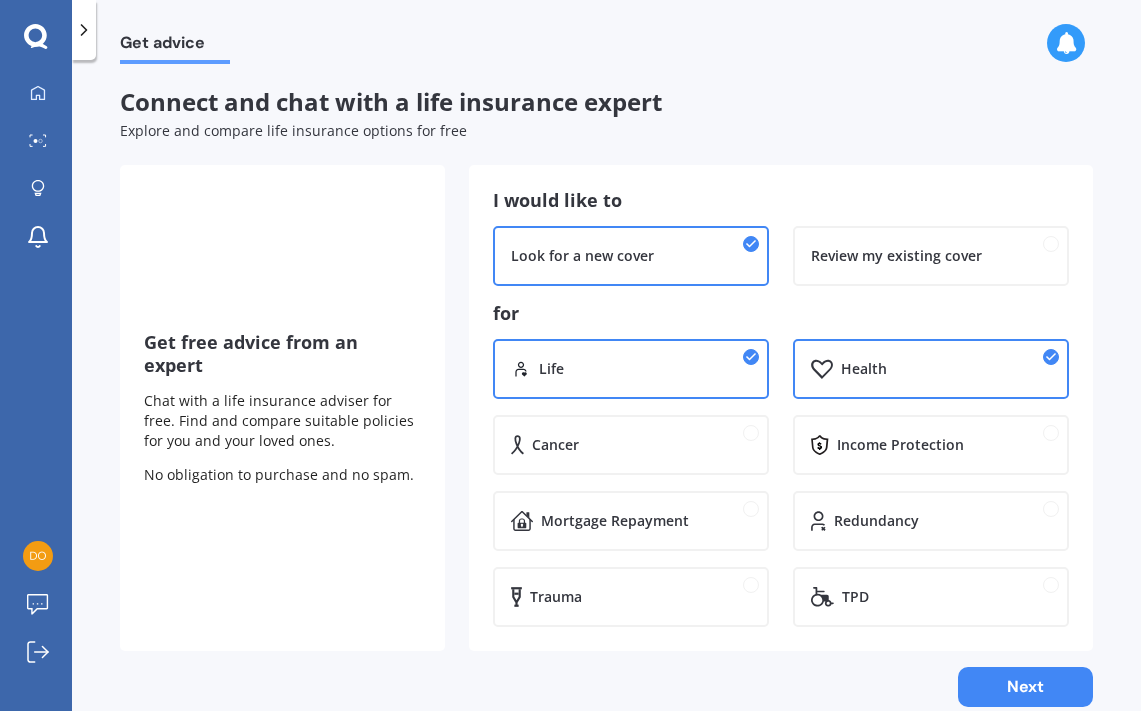 click on "Health" at bounding box center (931, 369) 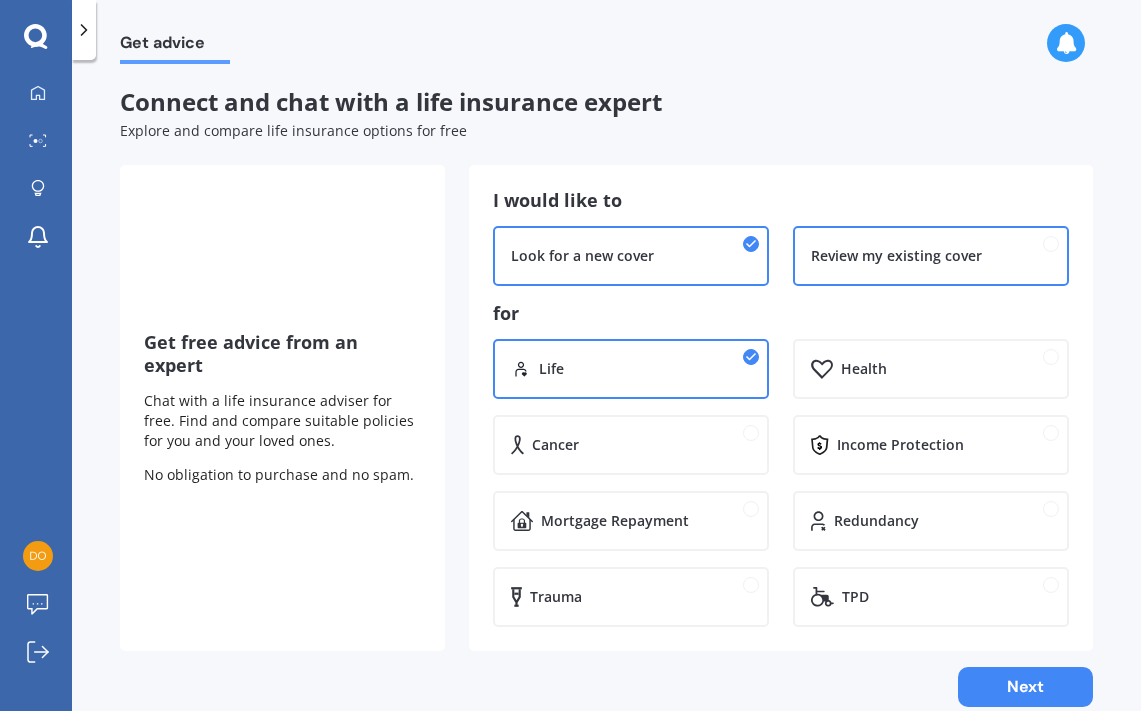 click on "Review my existing cover" at bounding box center (931, 256) 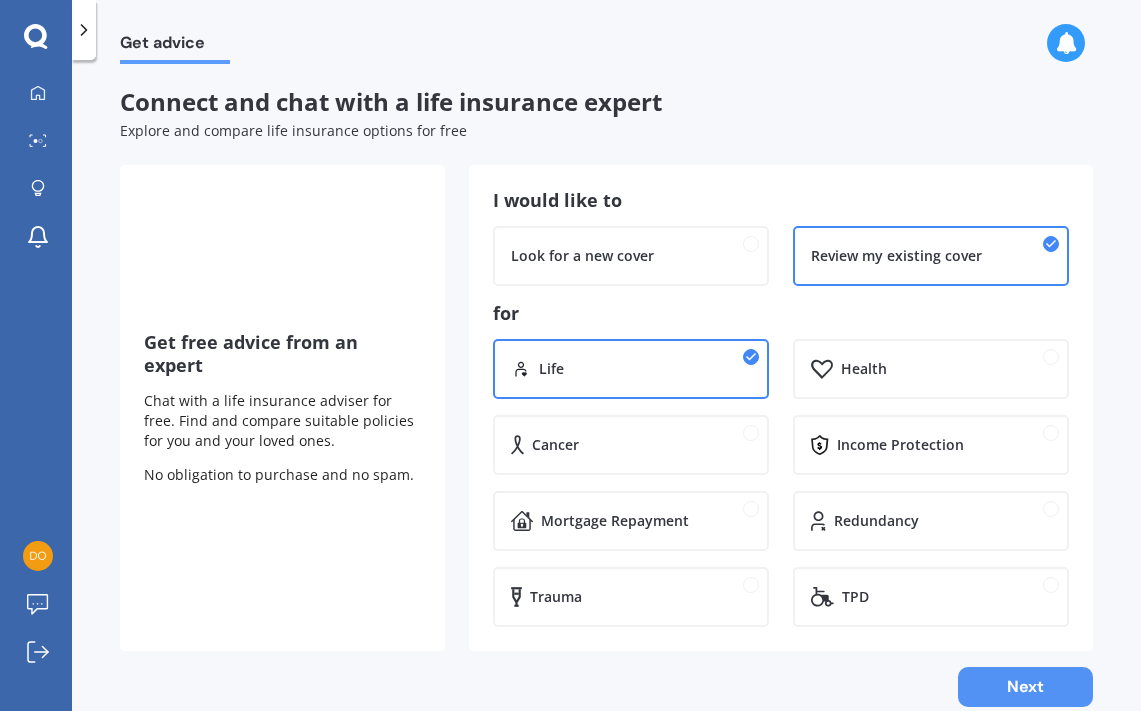 click on "Next" at bounding box center [1025, 687] 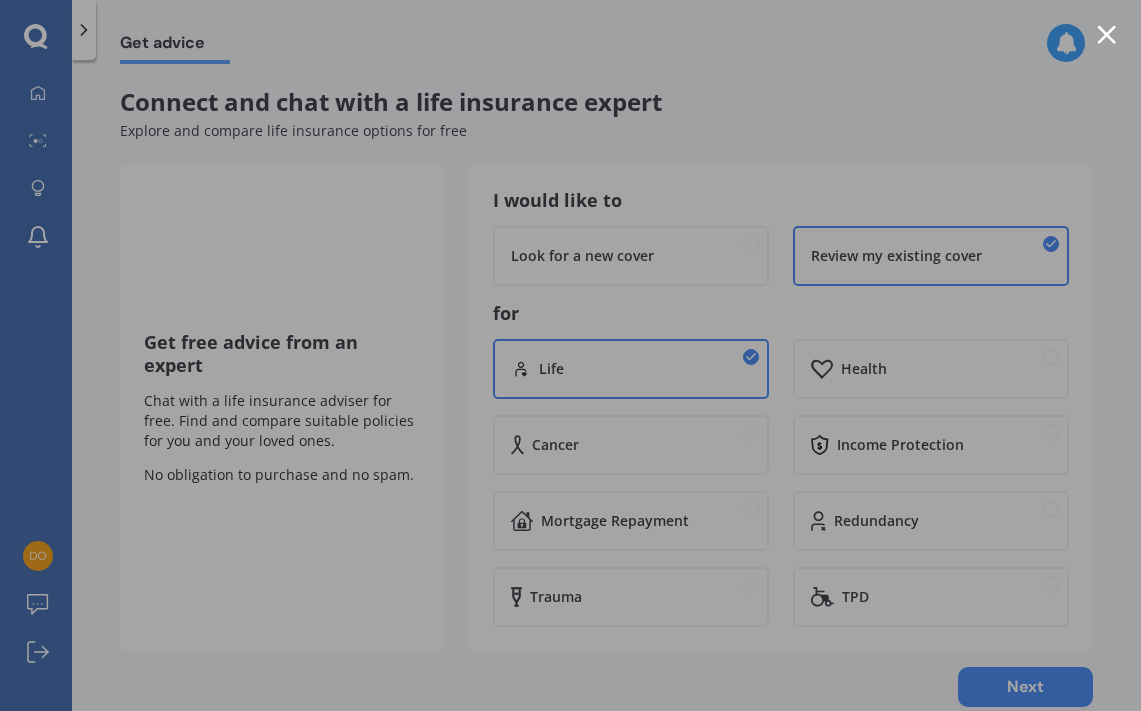 click at bounding box center [570, 355] 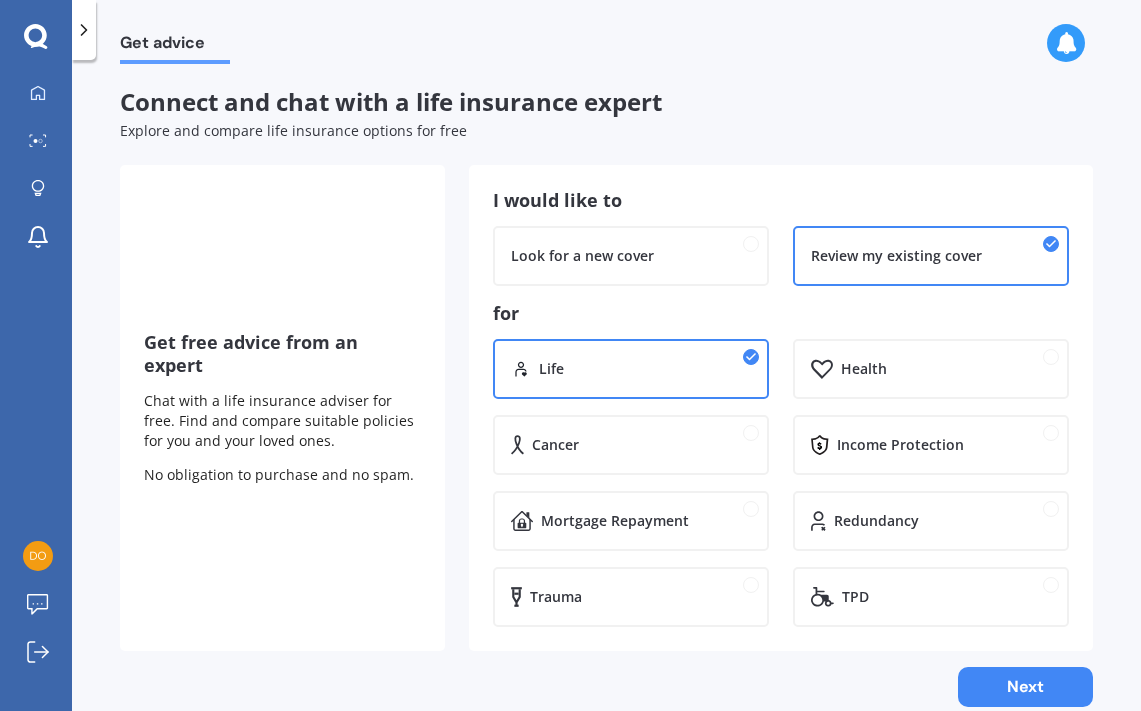 scroll, scrollTop: 32, scrollLeft: 0, axis: vertical 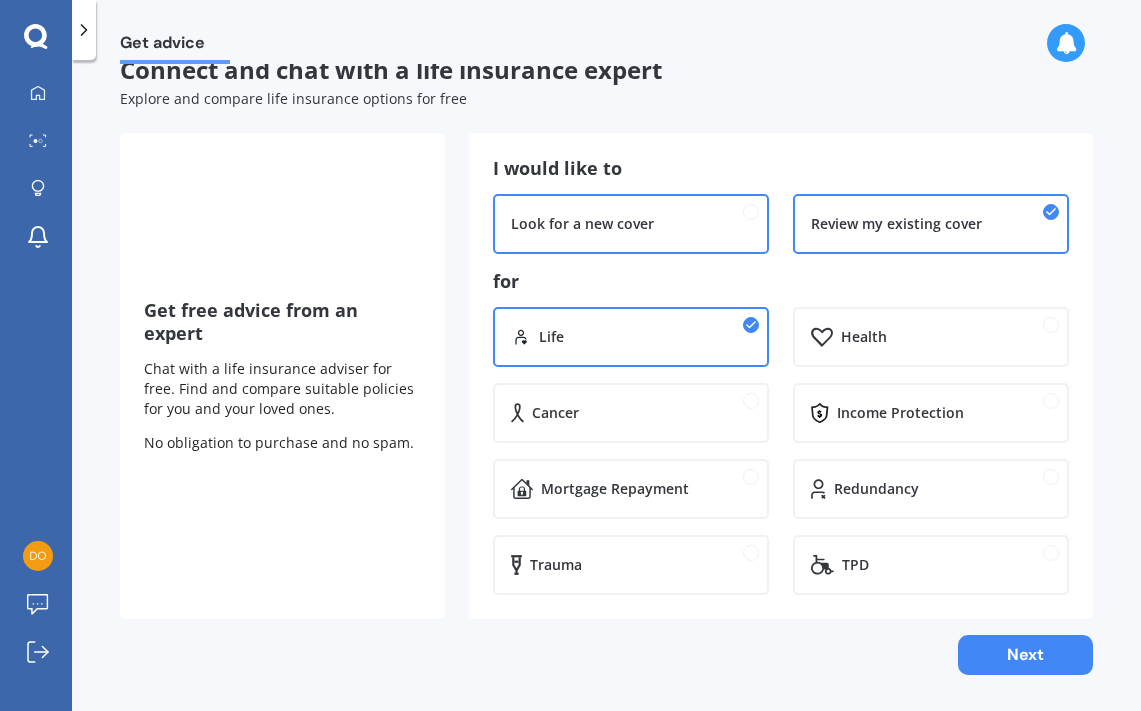 click on "Look for a new cover" at bounding box center [631, 224] 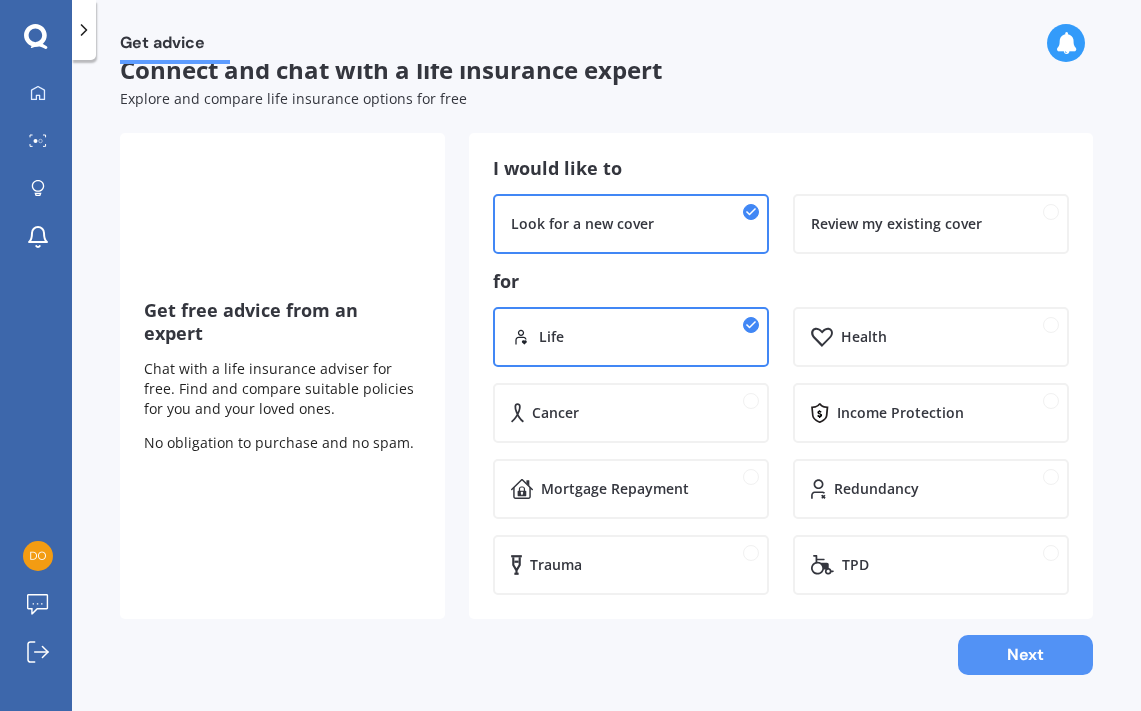 click on "Next" at bounding box center (1025, 655) 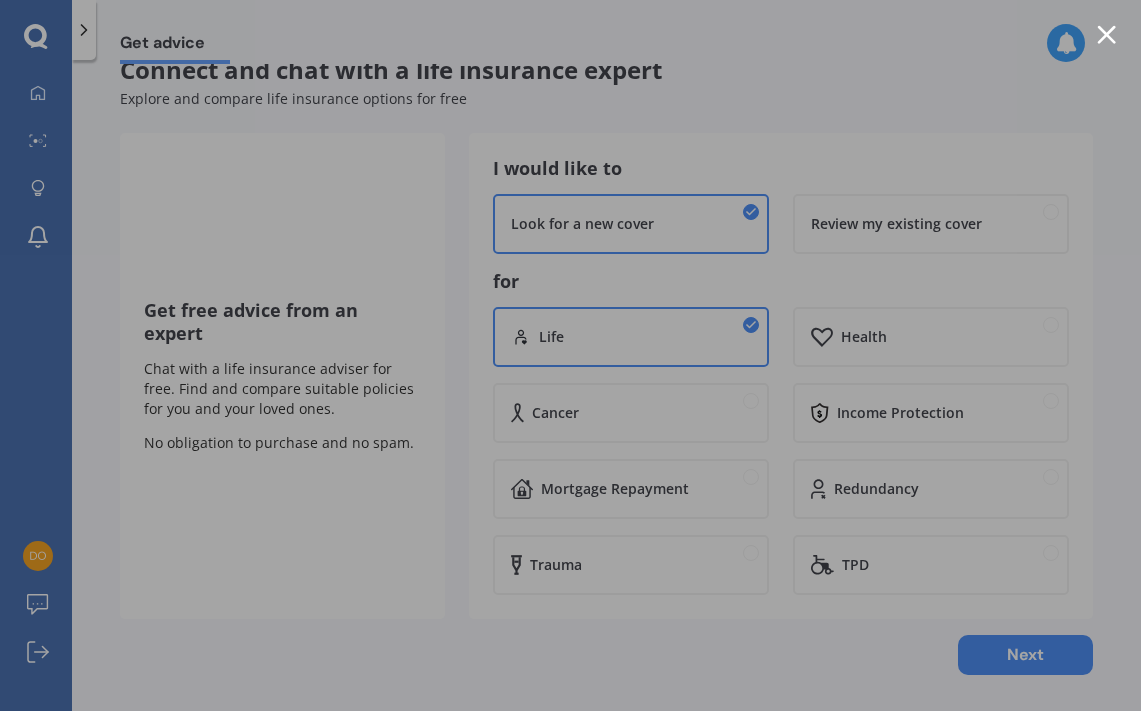 click at bounding box center [570, 355] 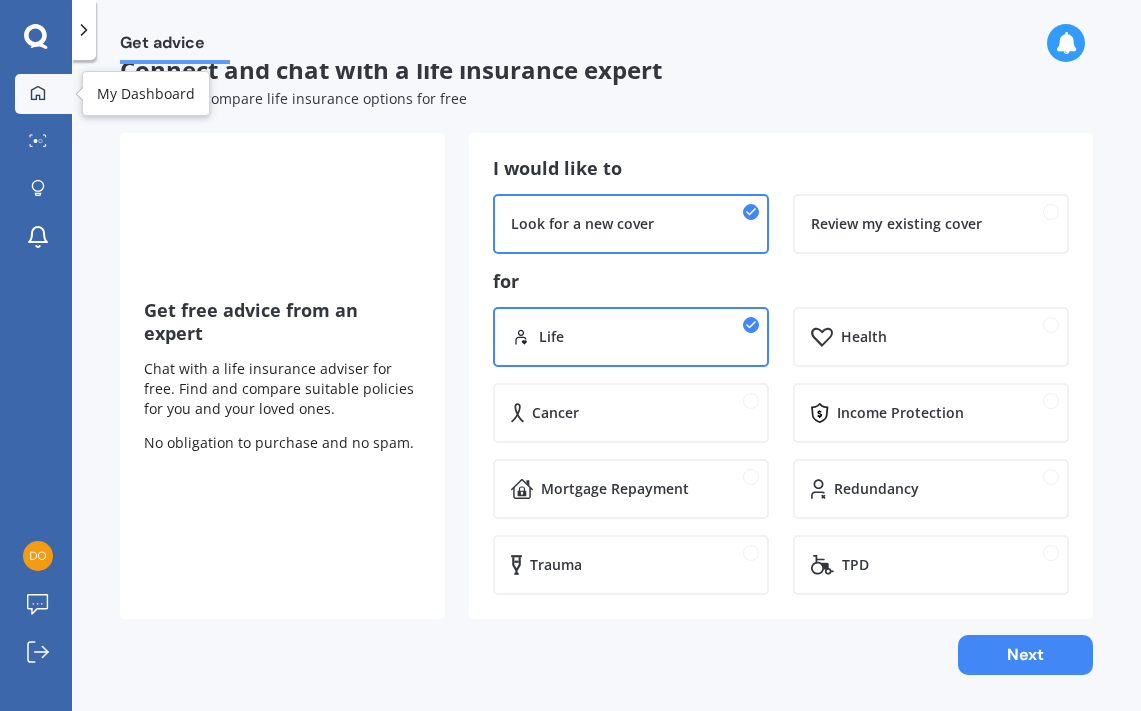 click 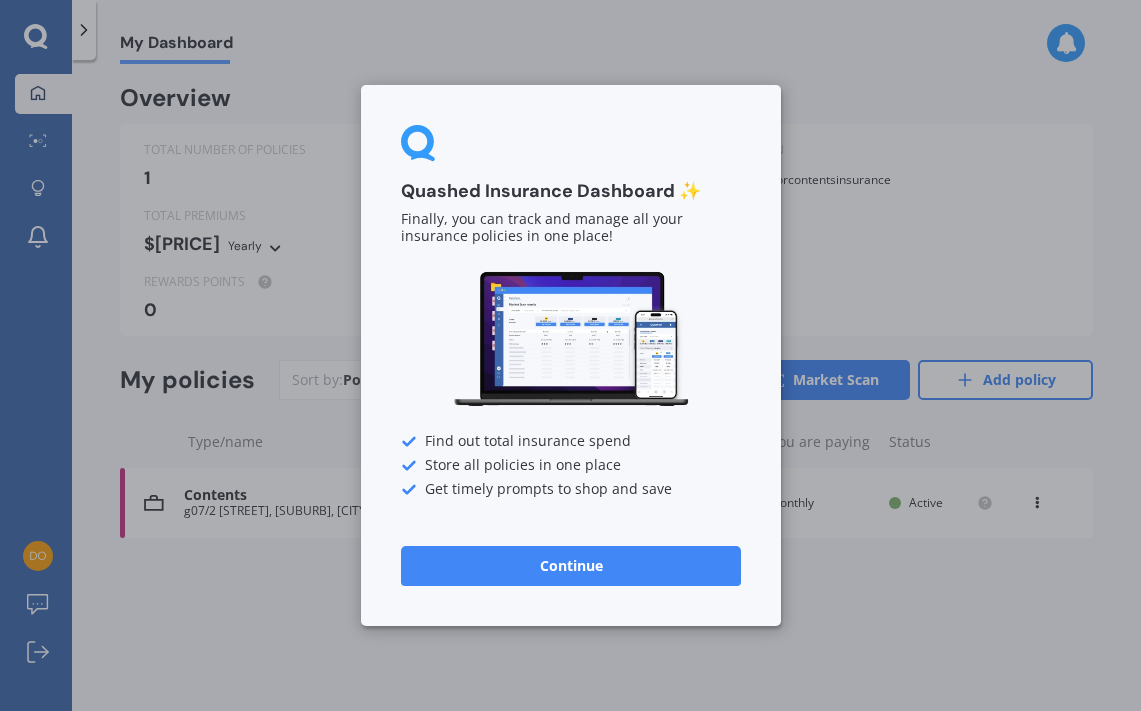 scroll, scrollTop: 0, scrollLeft: 0, axis: both 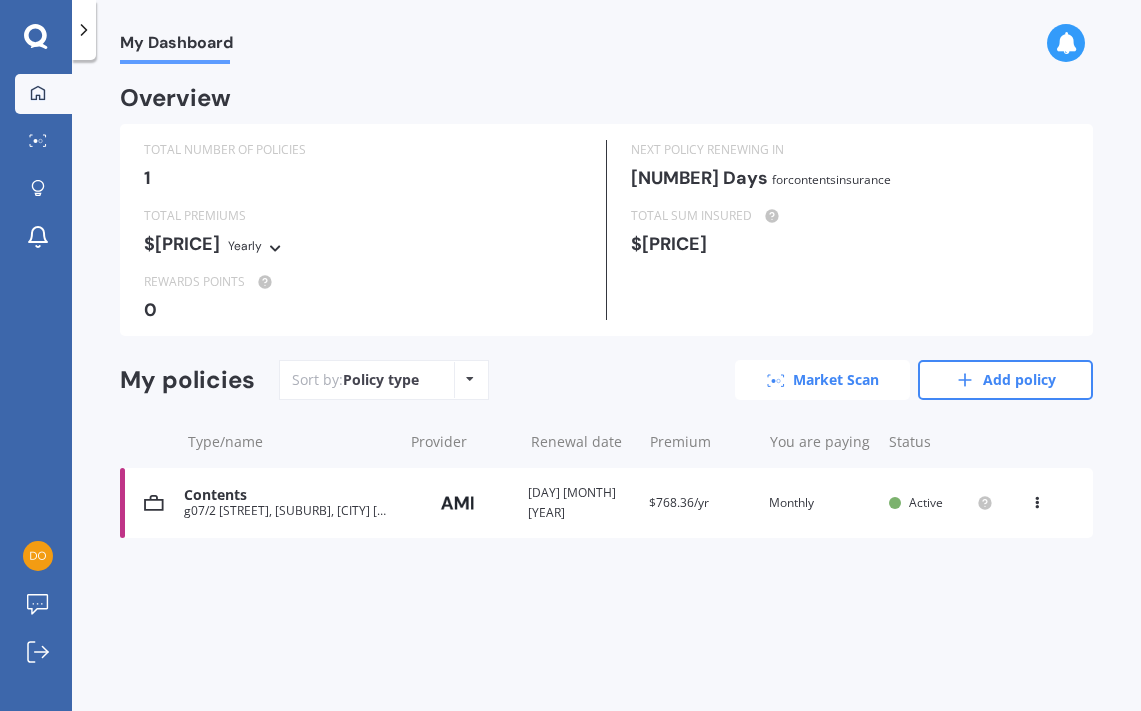click on "Market Scan" at bounding box center (822, 380) 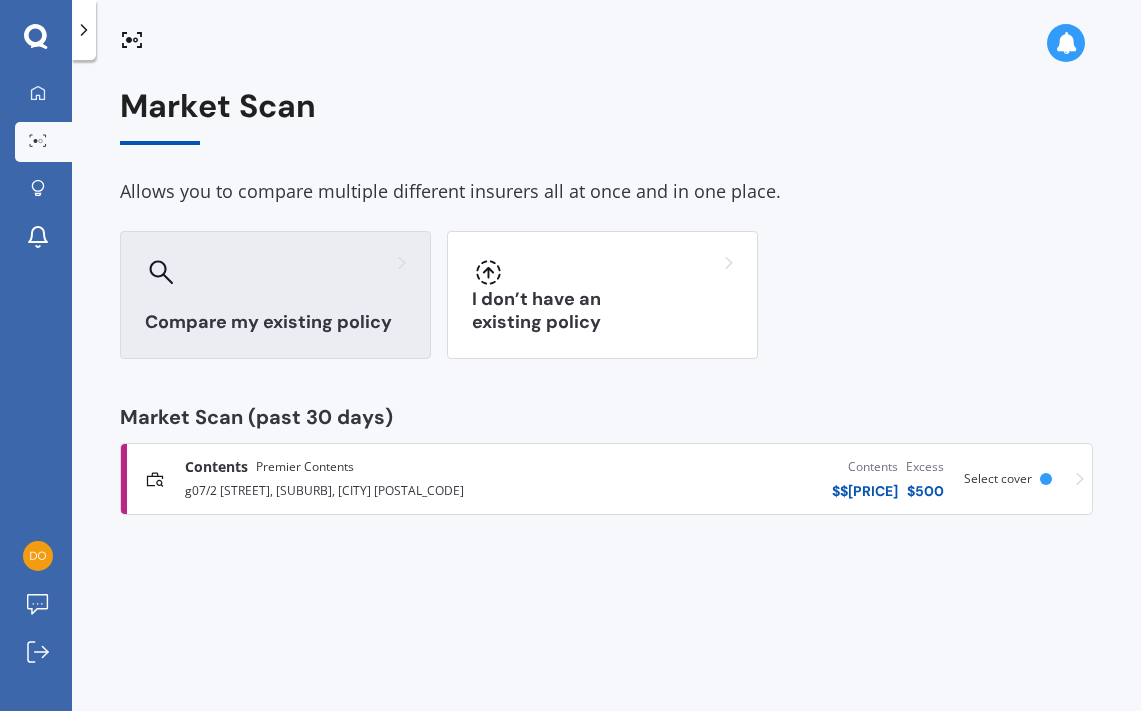 click on "Compare my existing policy" at bounding box center [275, 322] 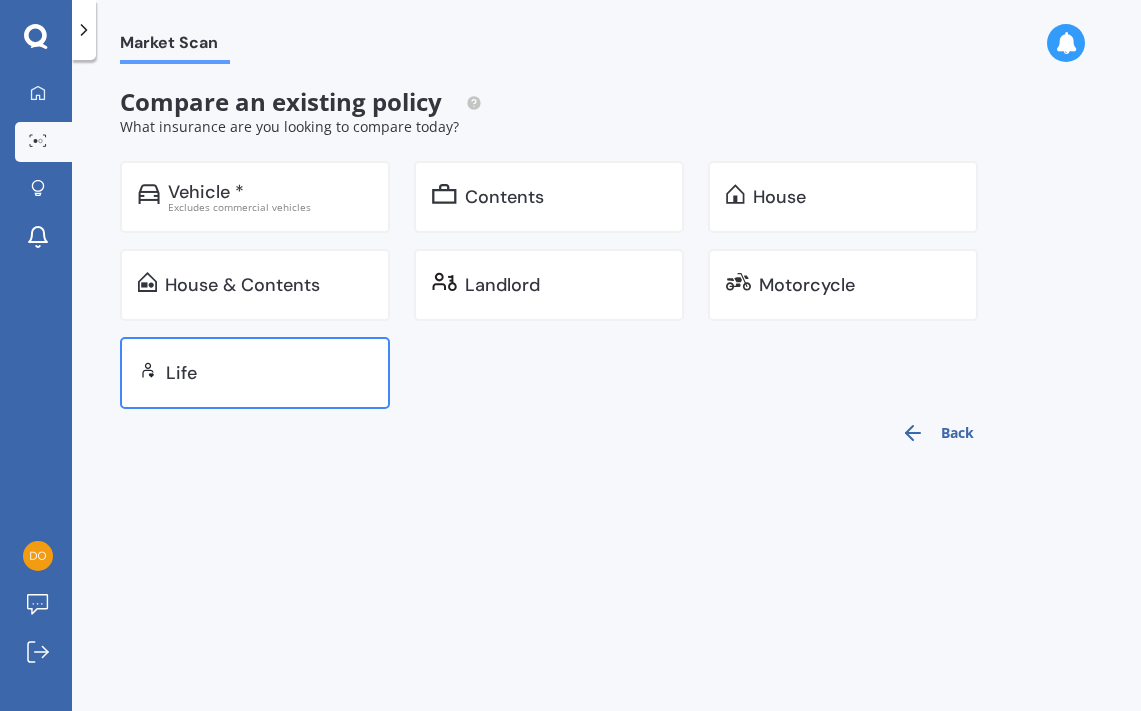 click on "Life" at bounding box center (269, 373) 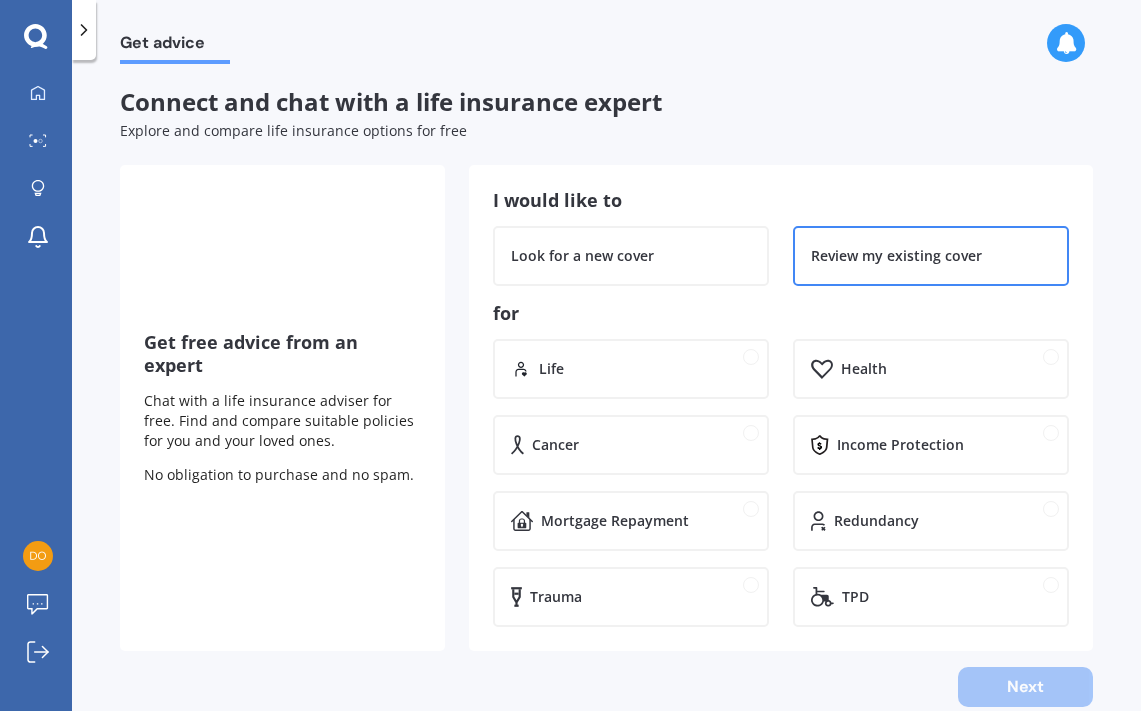 click on "Review my existing cover" at bounding box center [896, 256] 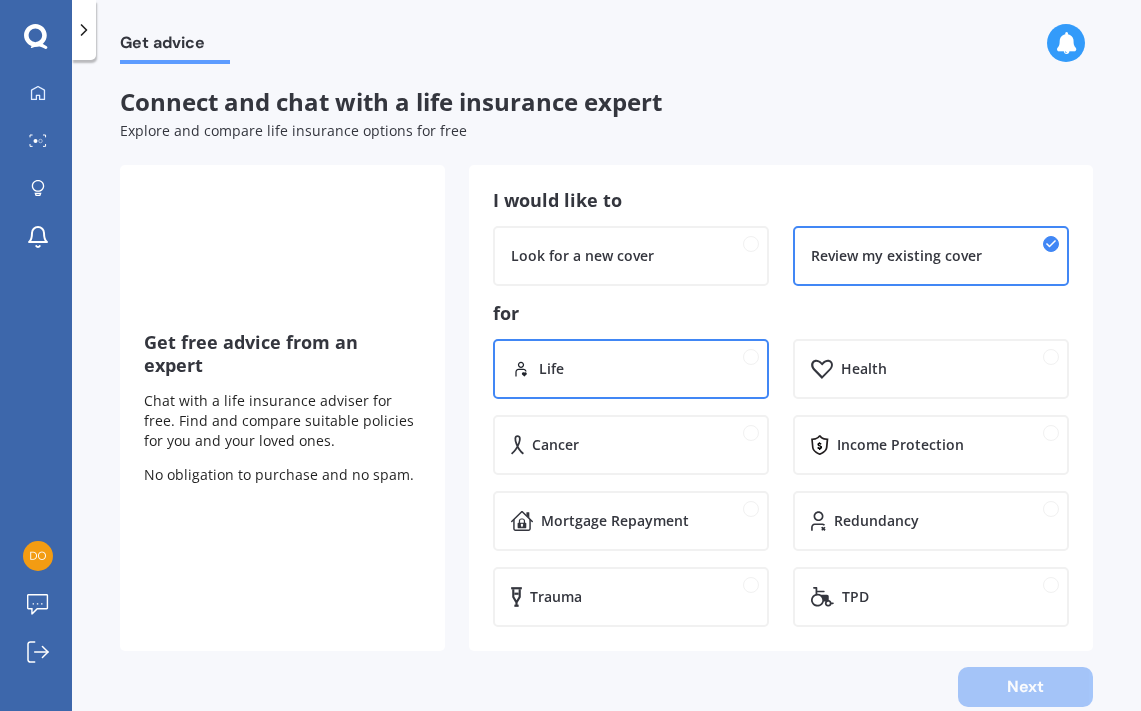 click on "Life" at bounding box center [631, 369] 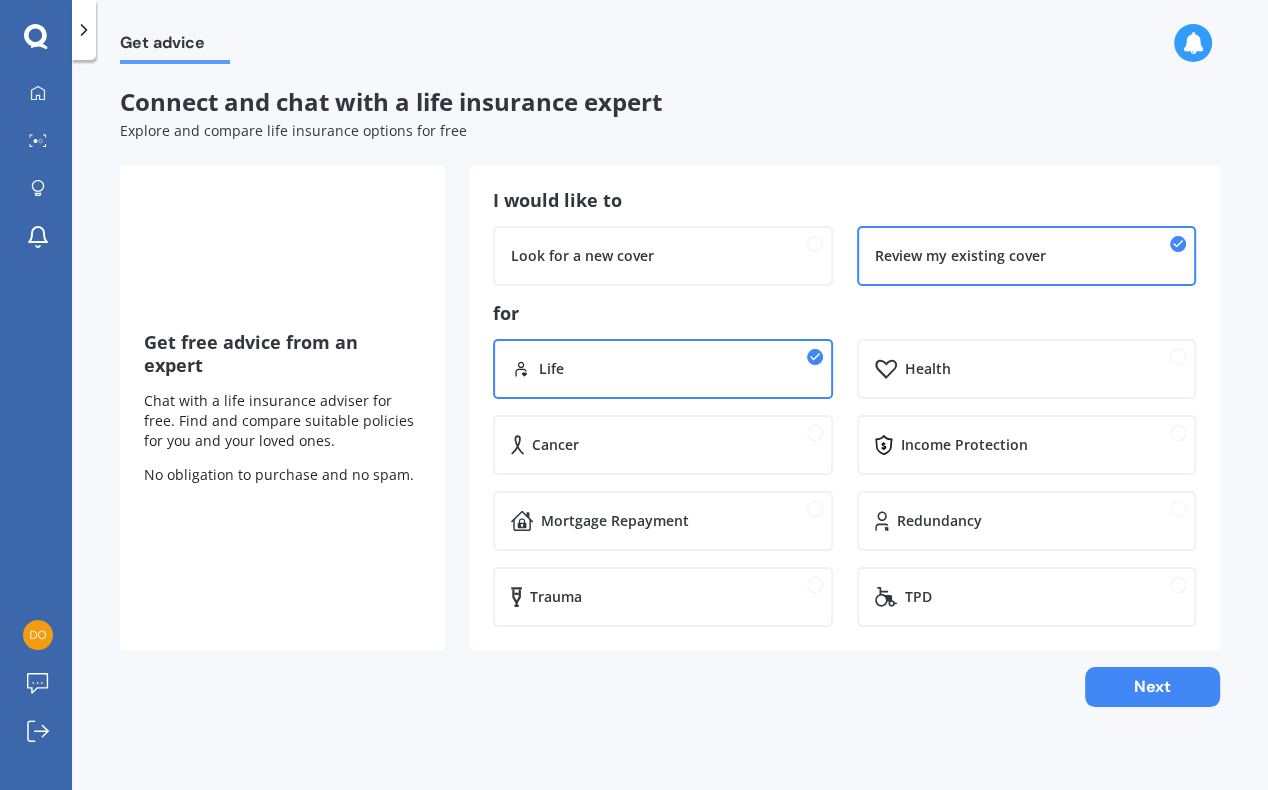 scroll, scrollTop: 0, scrollLeft: 0, axis: both 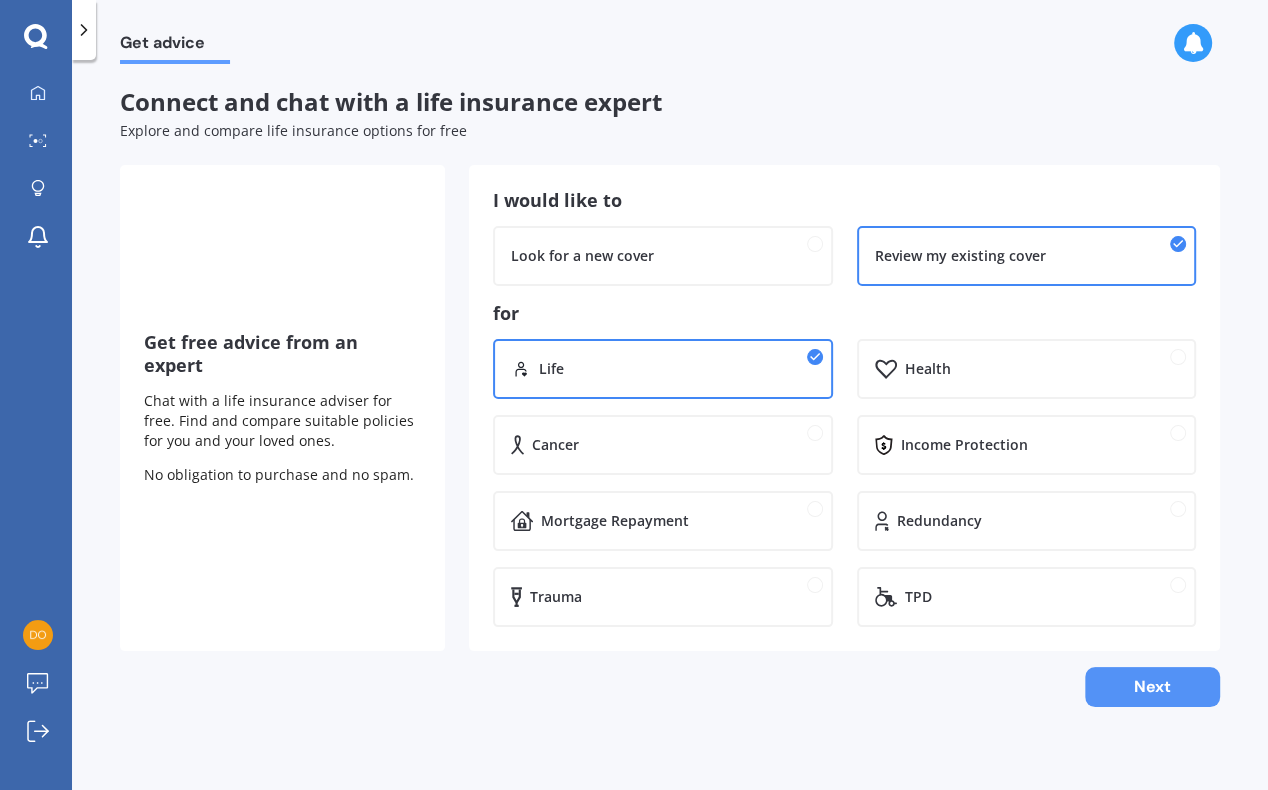 click on "Next" at bounding box center (1152, 687) 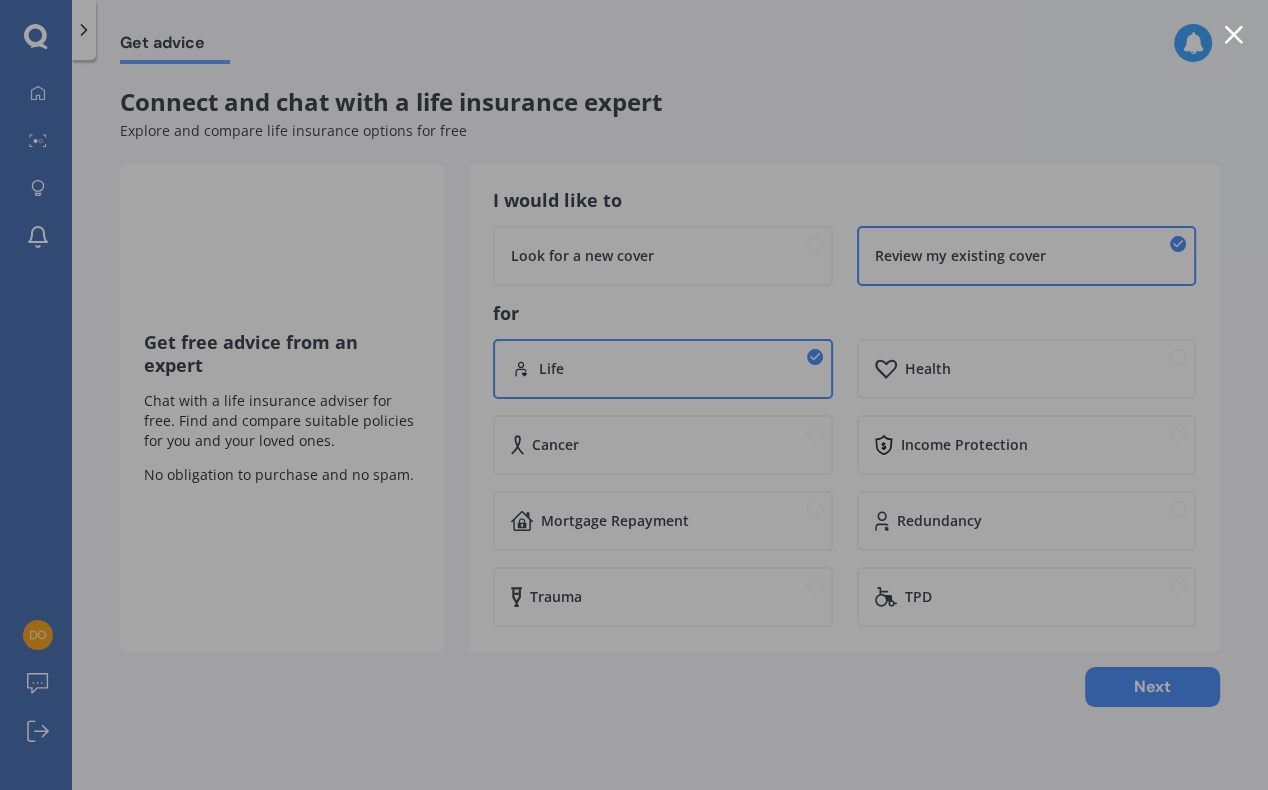 click at bounding box center [1233, 34] 